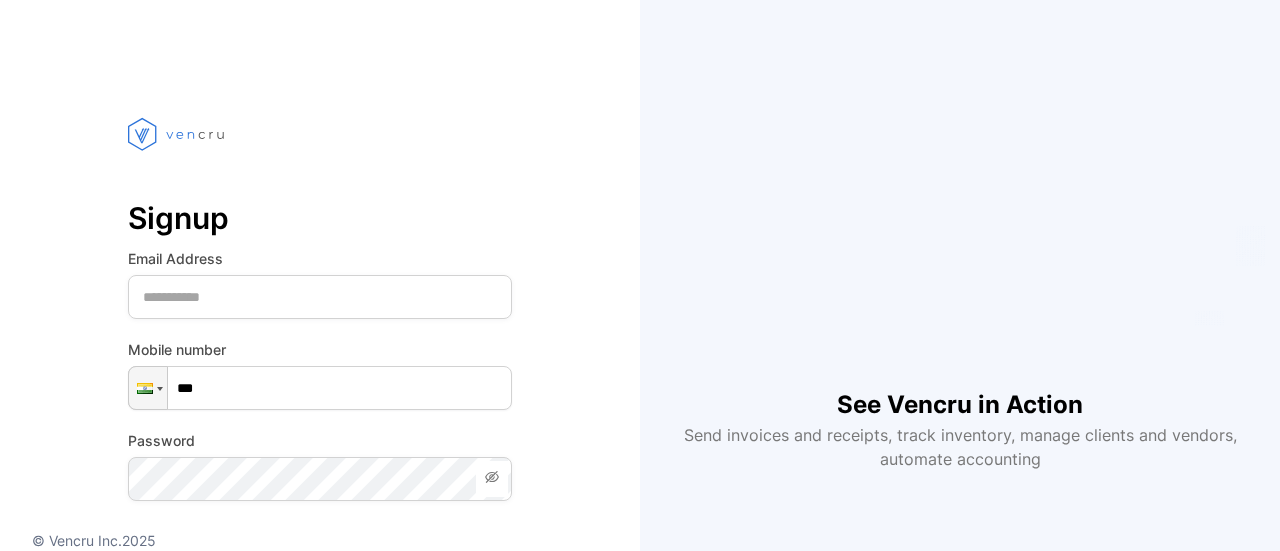 scroll, scrollTop: 0, scrollLeft: 0, axis: both 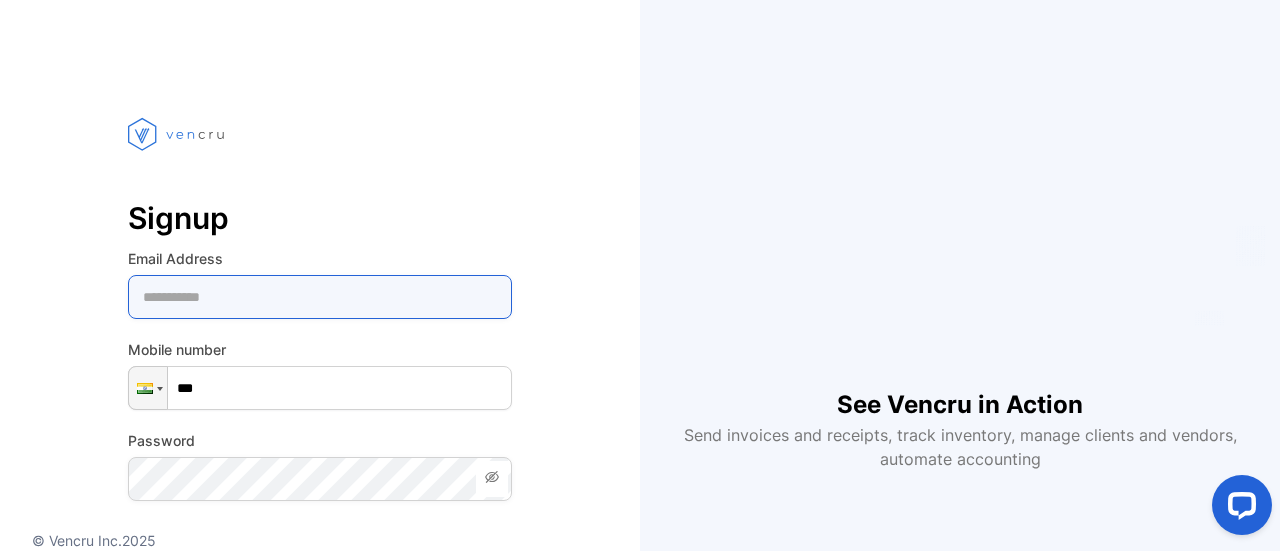 click at bounding box center [320, 297] 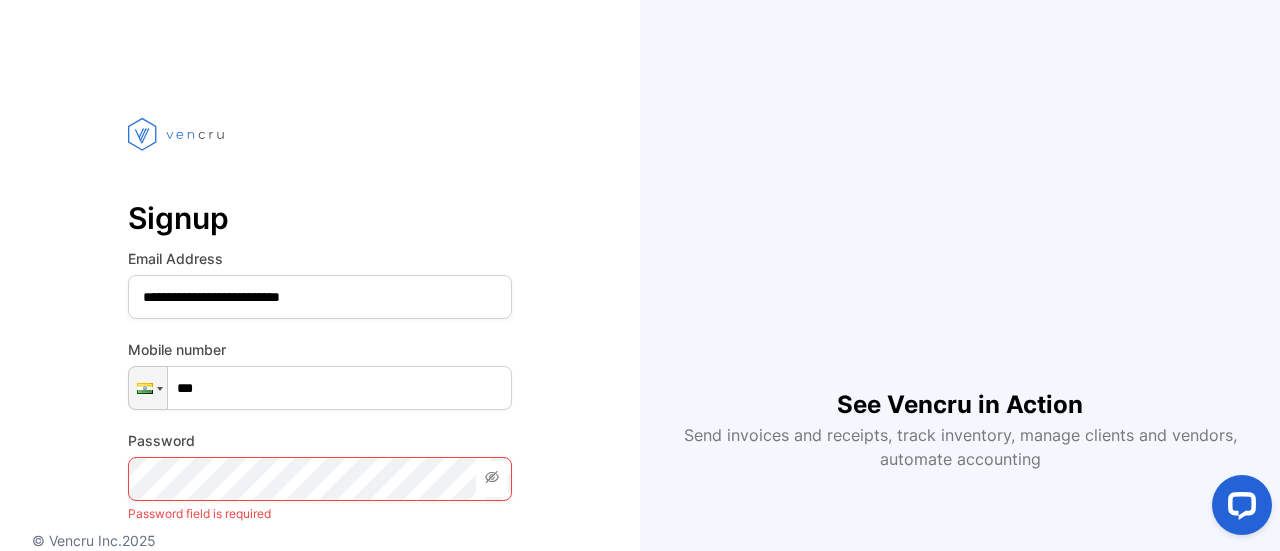 click on "***" at bounding box center (320, 388) 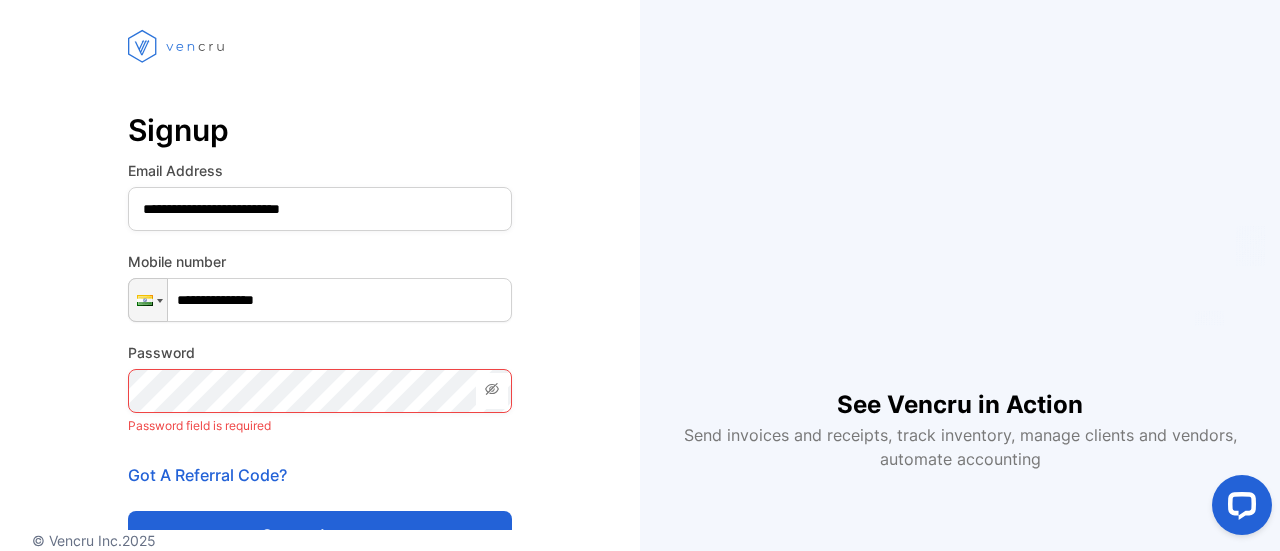 scroll, scrollTop: 200, scrollLeft: 0, axis: vertical 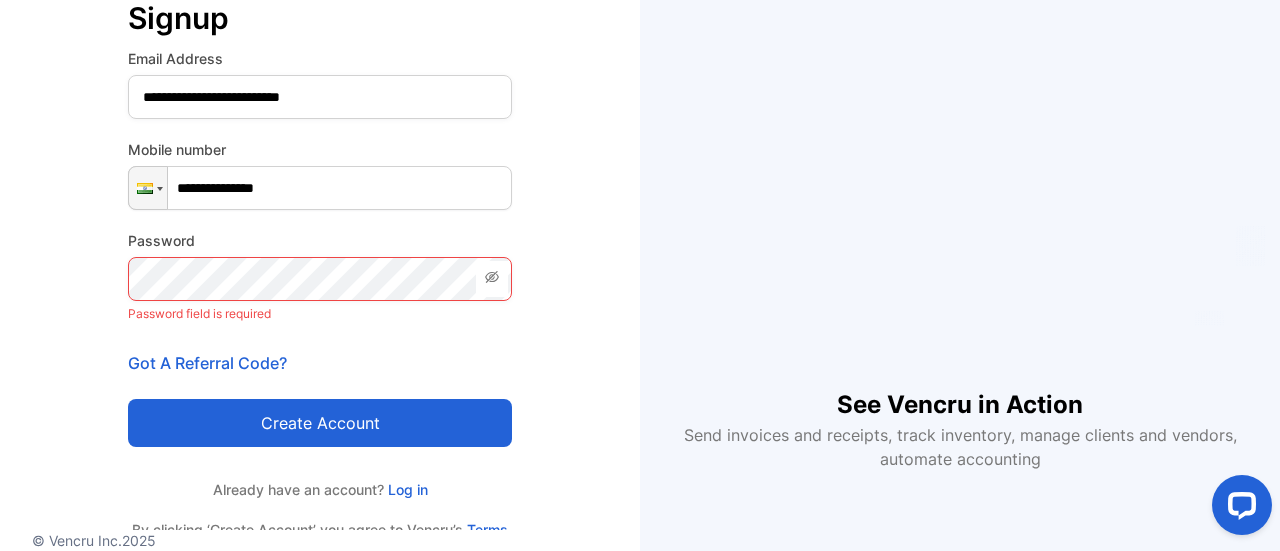 type on "**********" 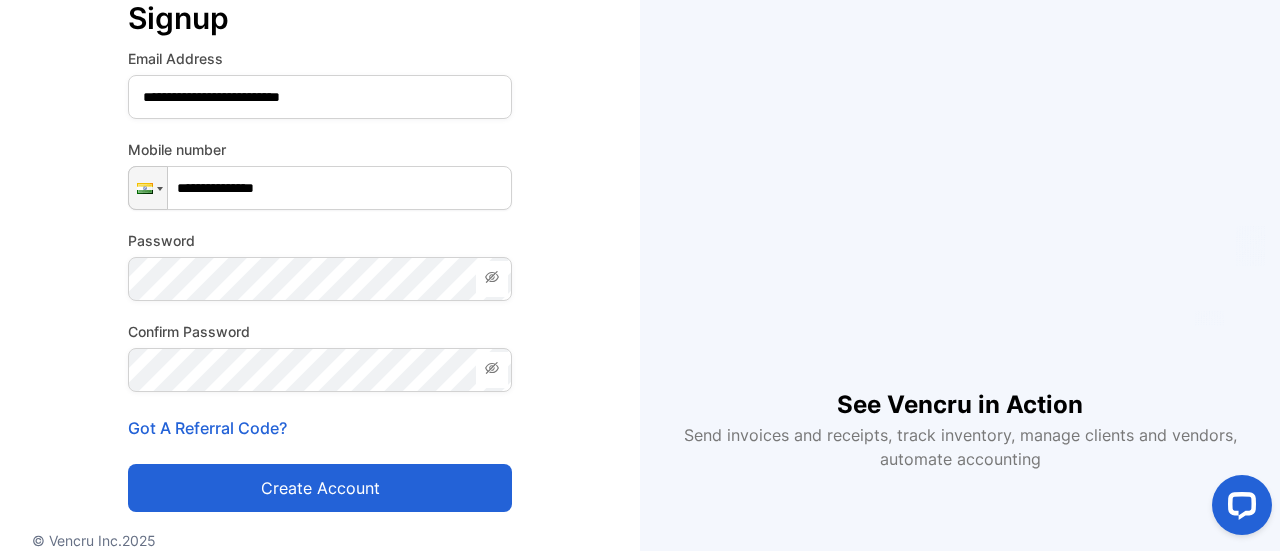 click on "Create account" at bounding box center [320, 488] 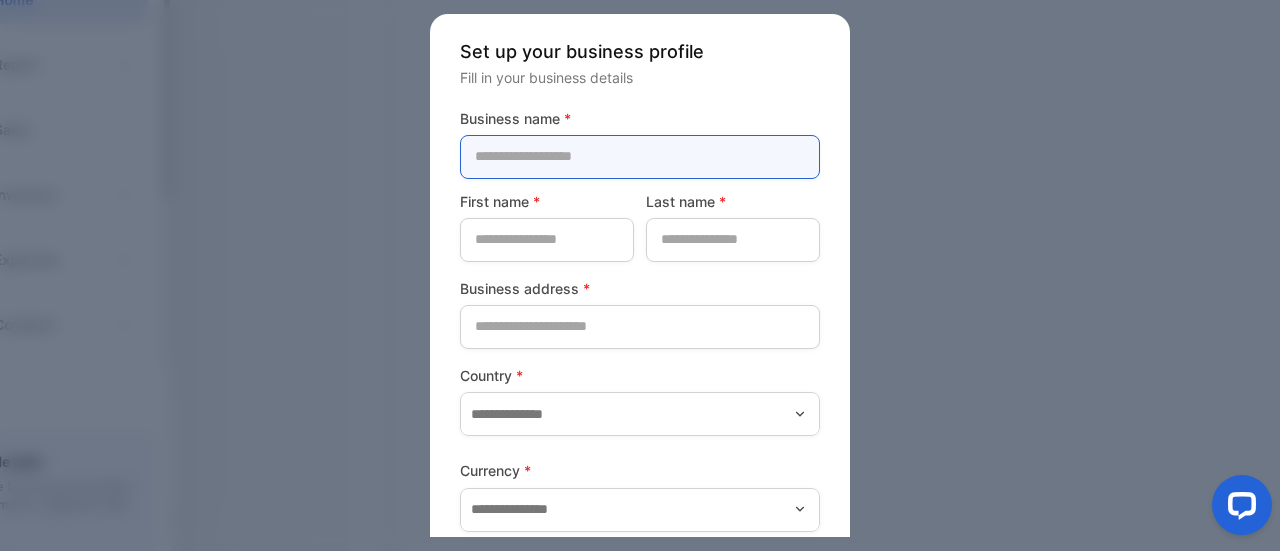click at bounding box center [640, 157] 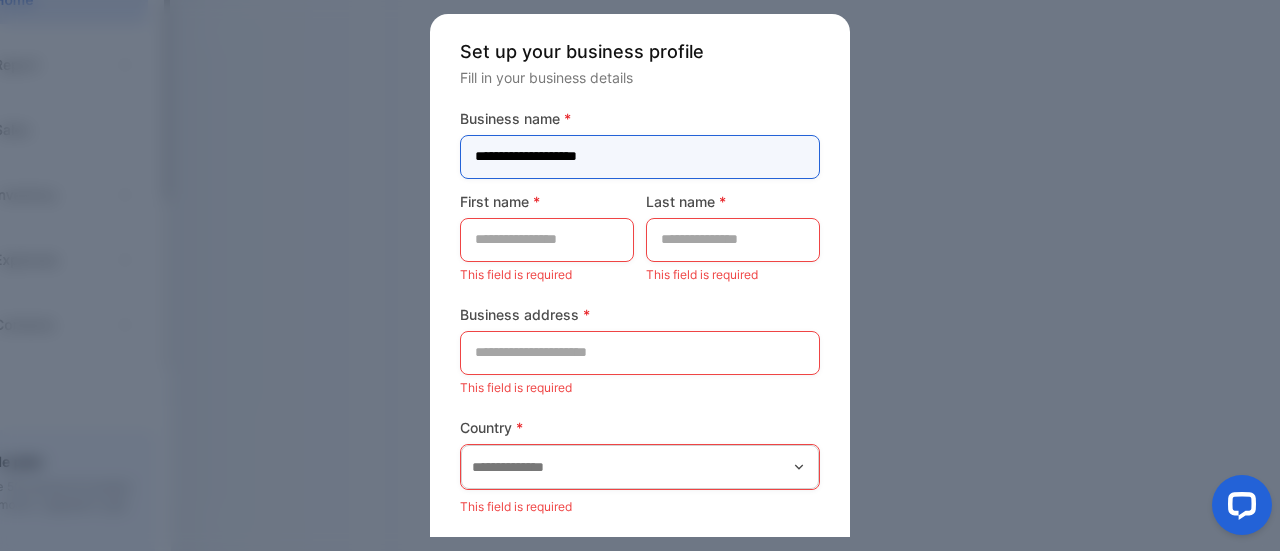type on "**********" 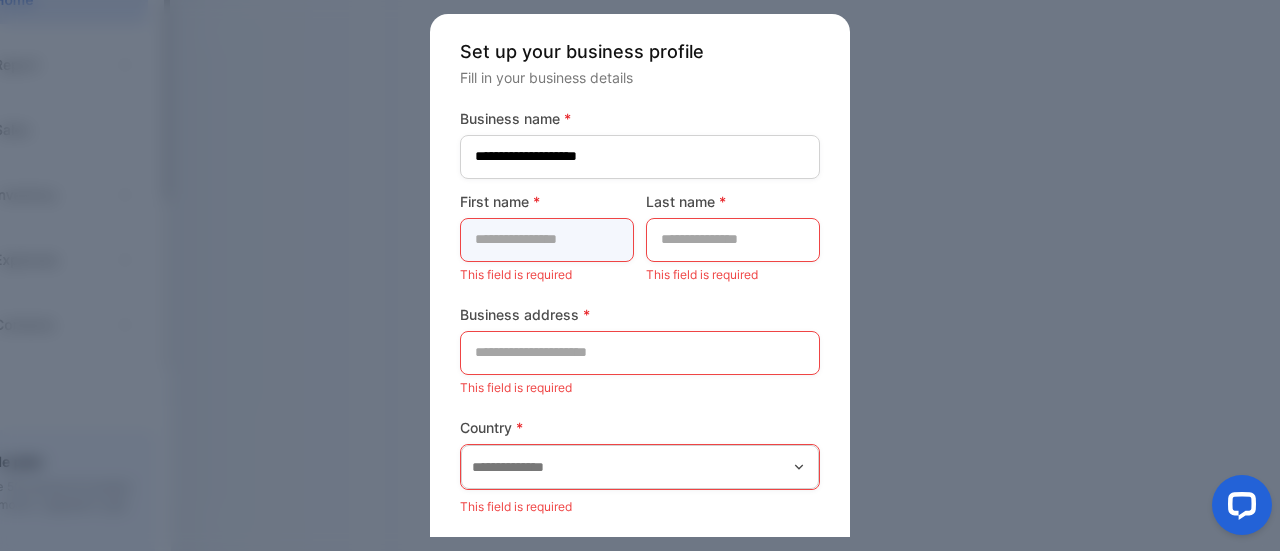 click at bounding box center [547, 240] 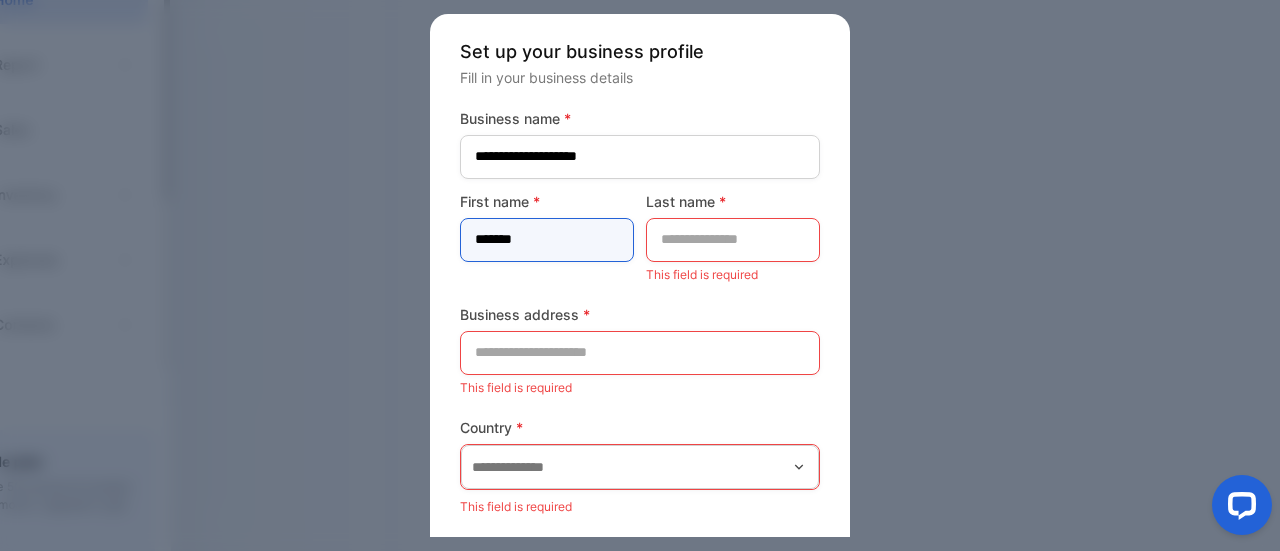 type on "*******" 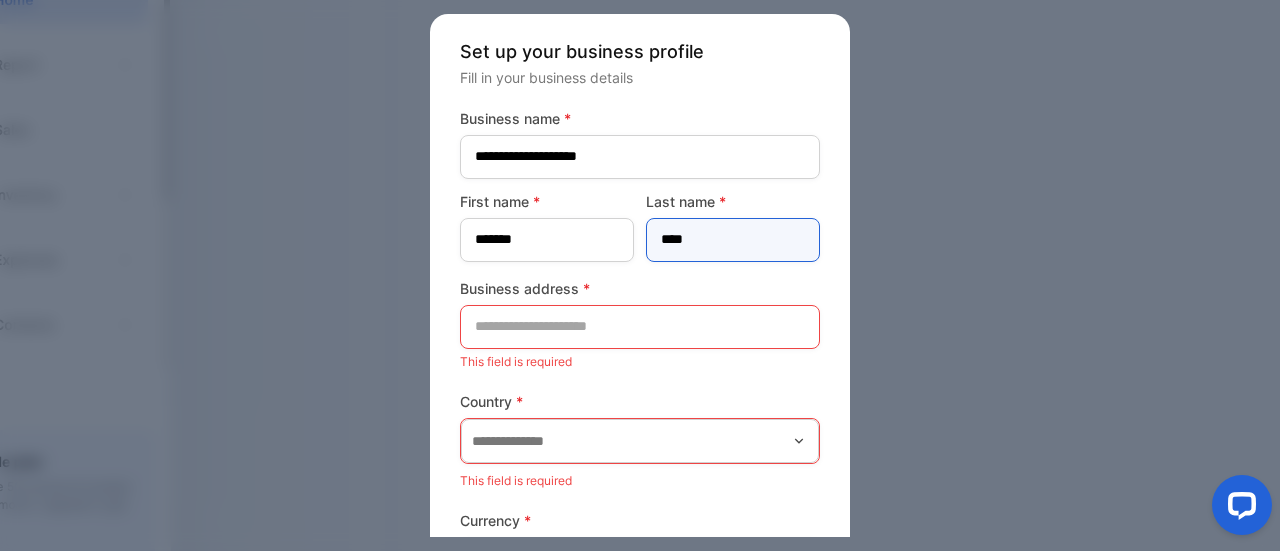 type on "****" 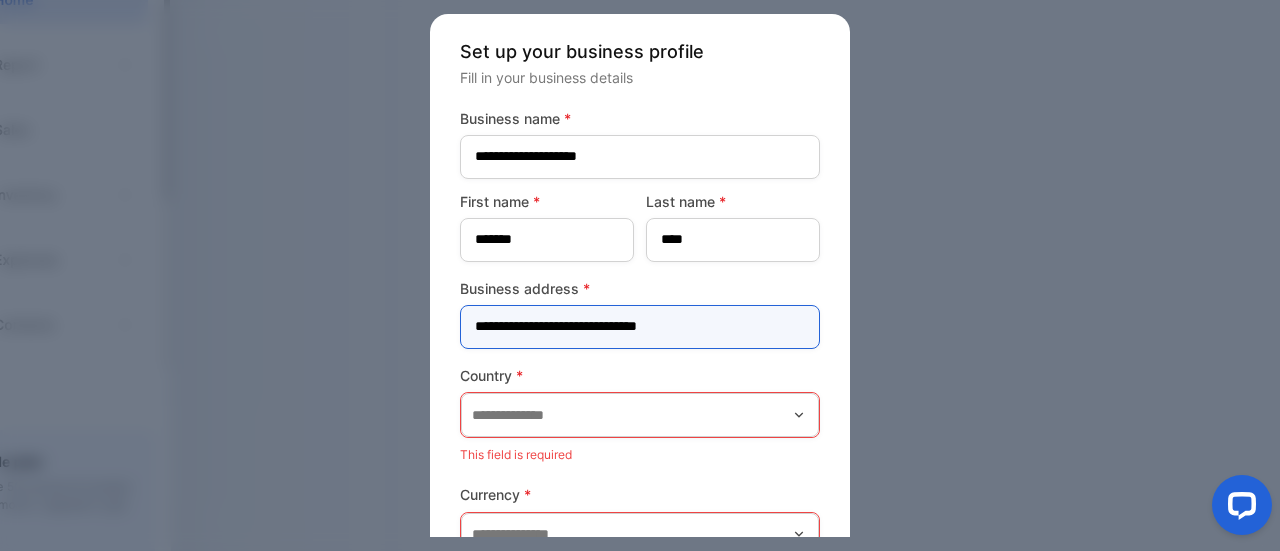 scroll, scrollTop: 100, scrollLeft: 0, axis: vertical 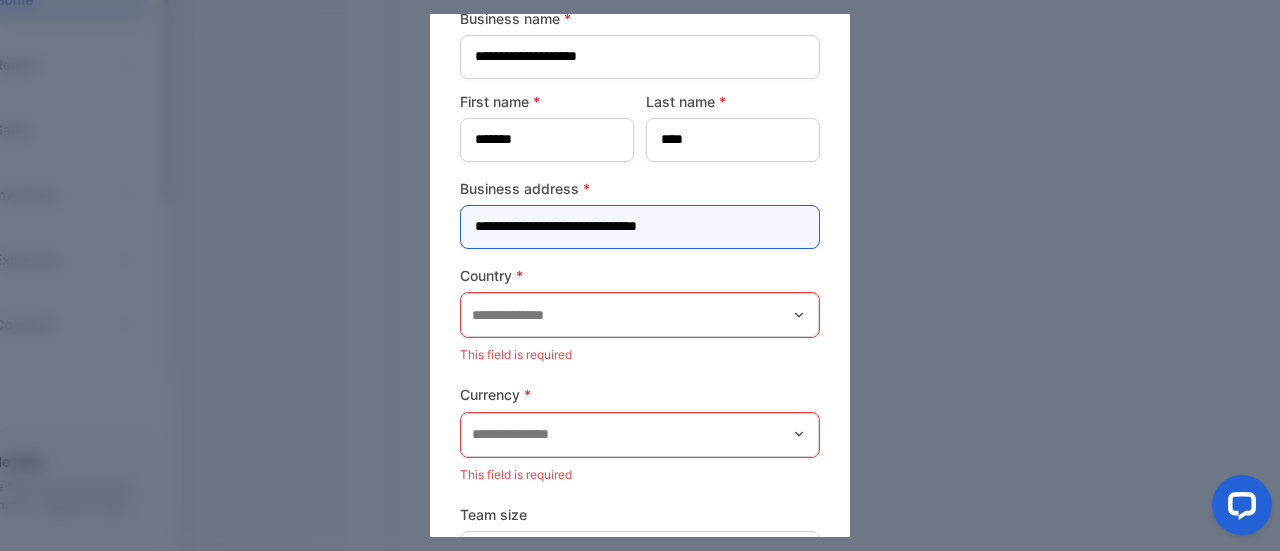 type on "**********" 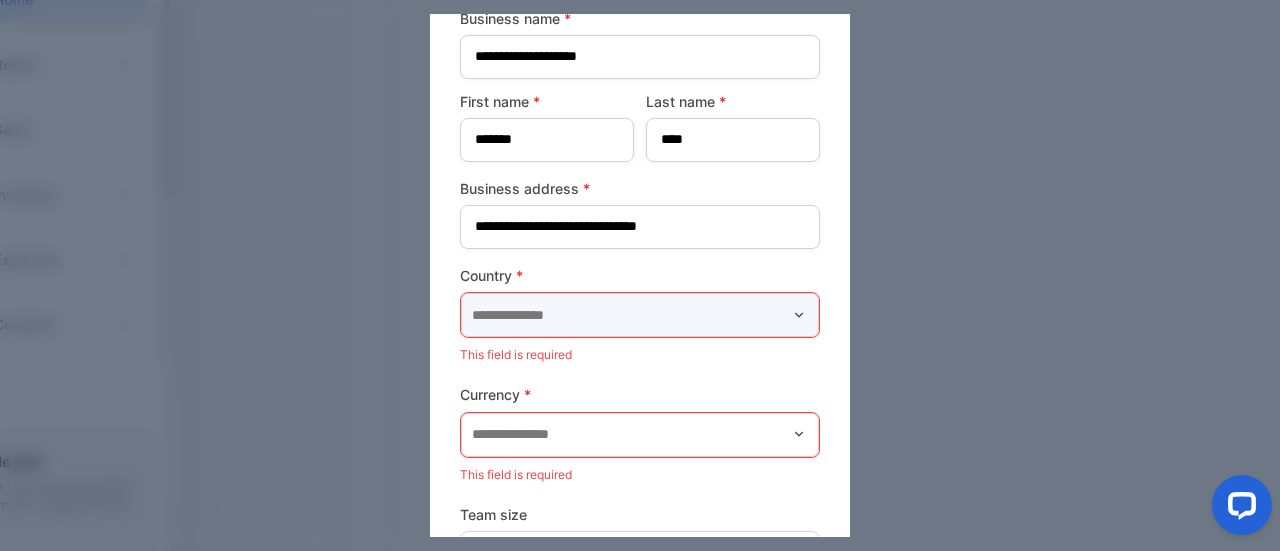 click at bounding box center (640, 315) 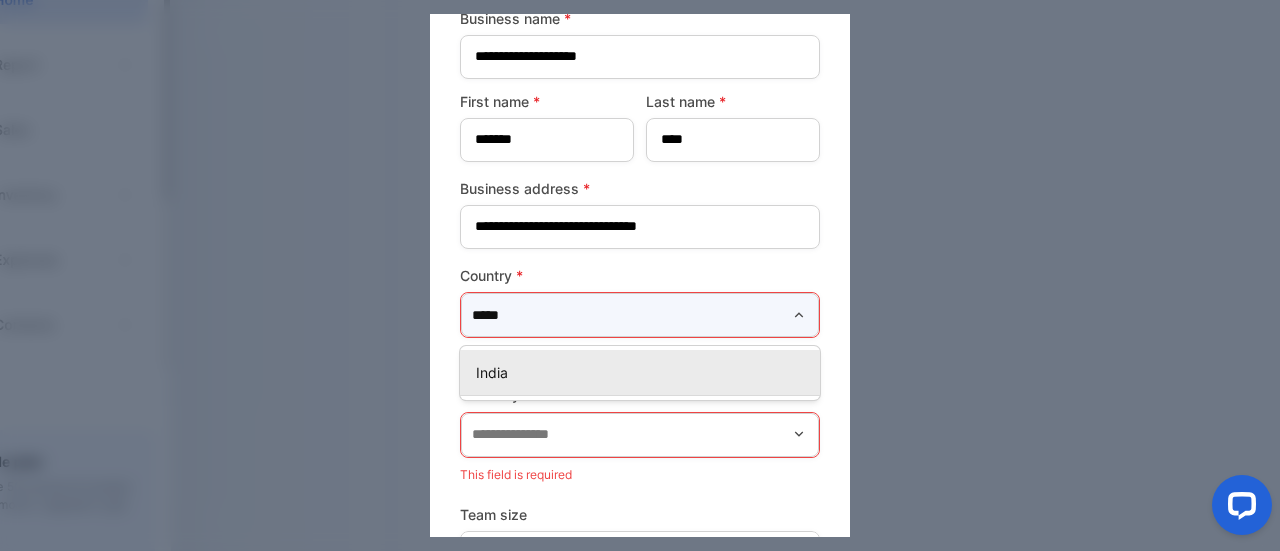 type on "*****" 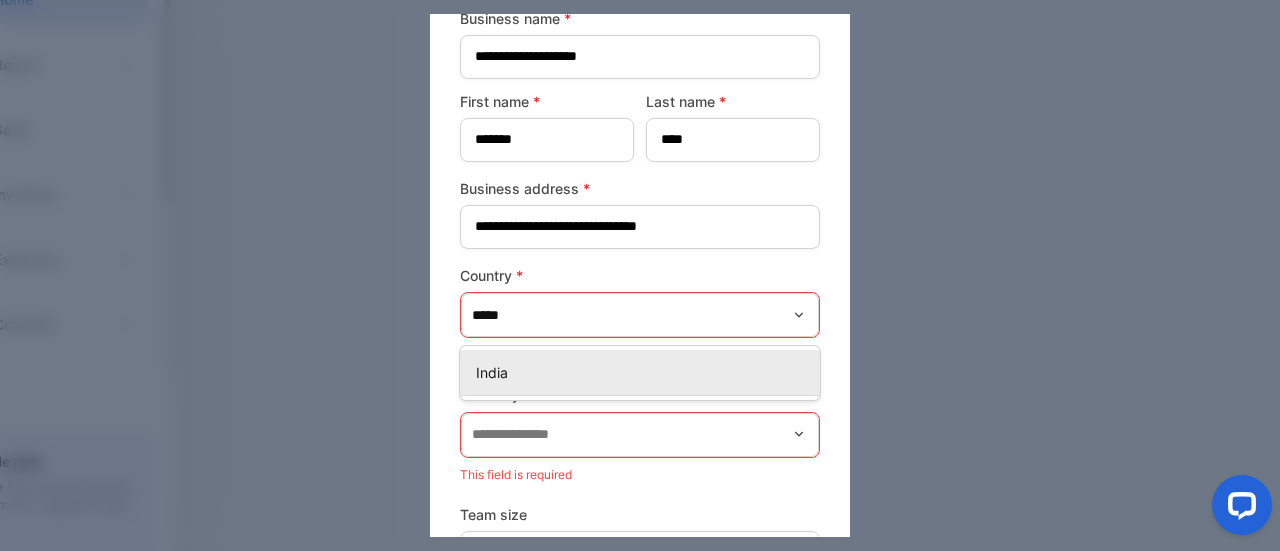 click on "India" at bounding box center (644, 372) 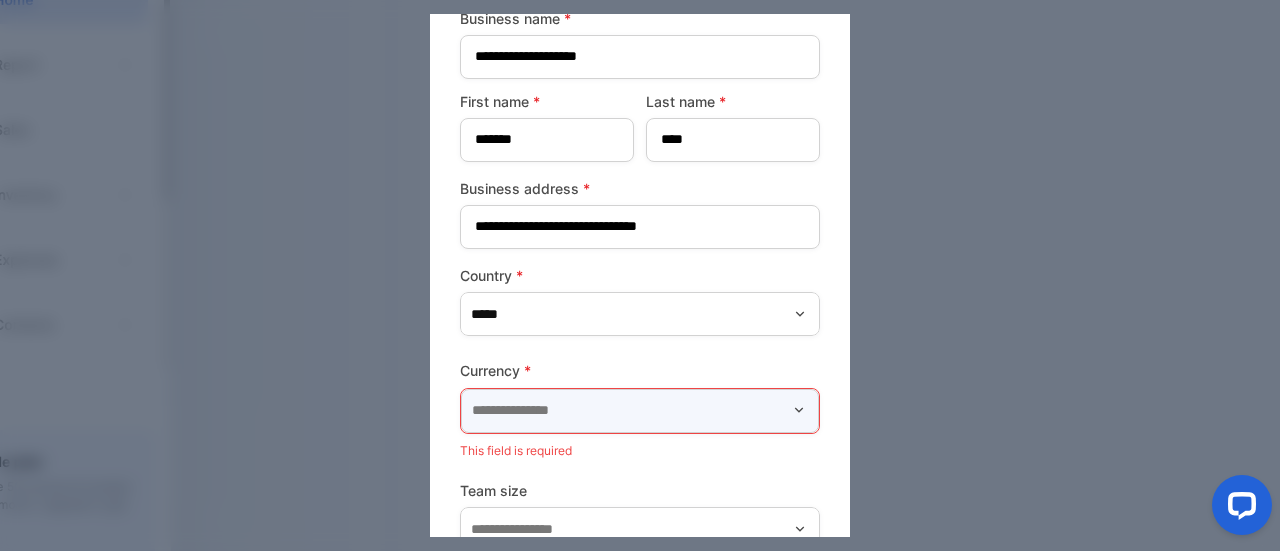click at bounding box center [640, 411] 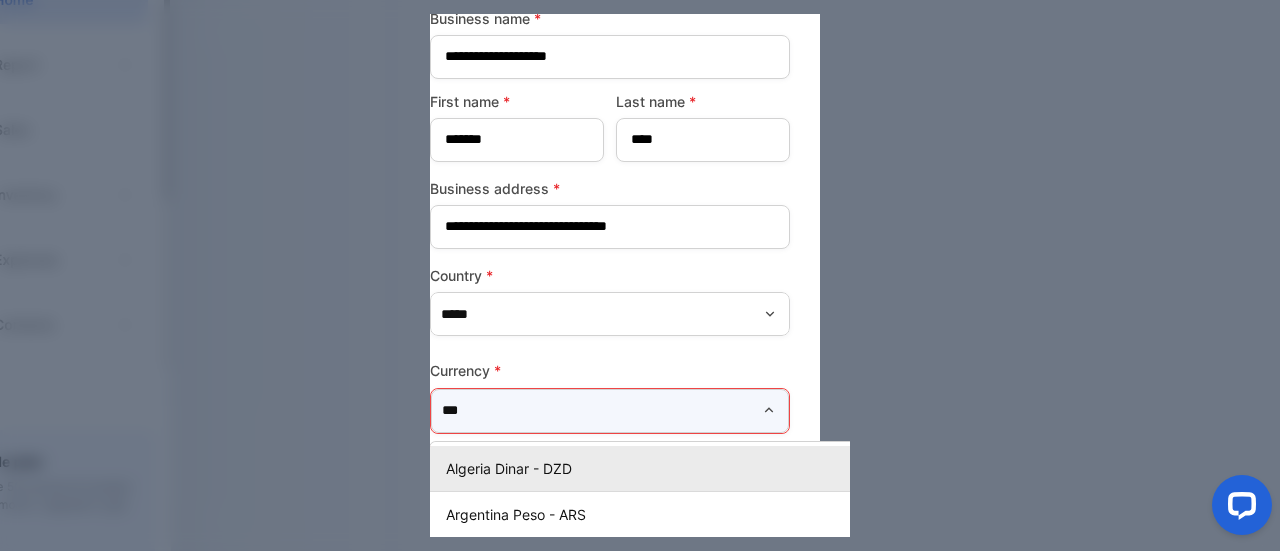 scroll, scrollTop: 100, scrollLeft: 0, axis: vertical 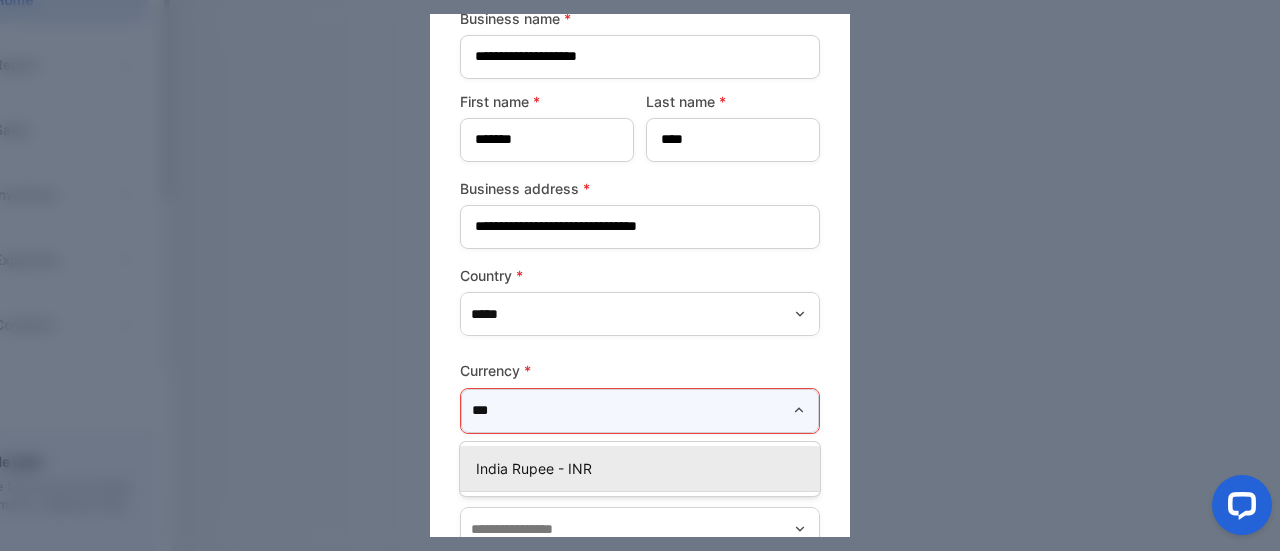click on "***" at bounding box center (640, 411) 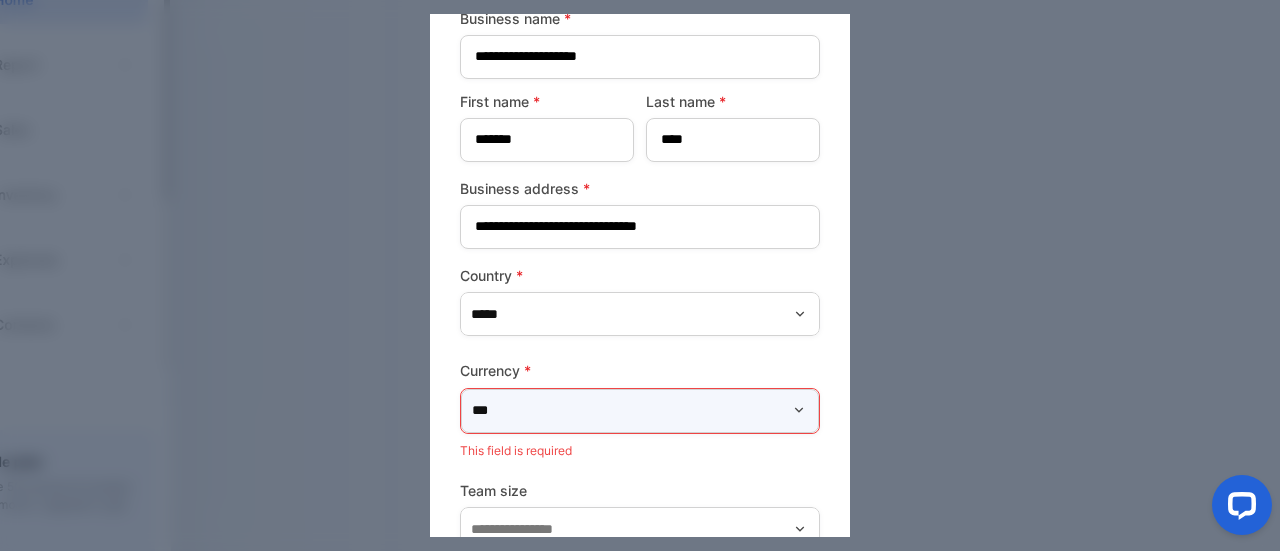 click on "***" at bounding box center (640, 411) 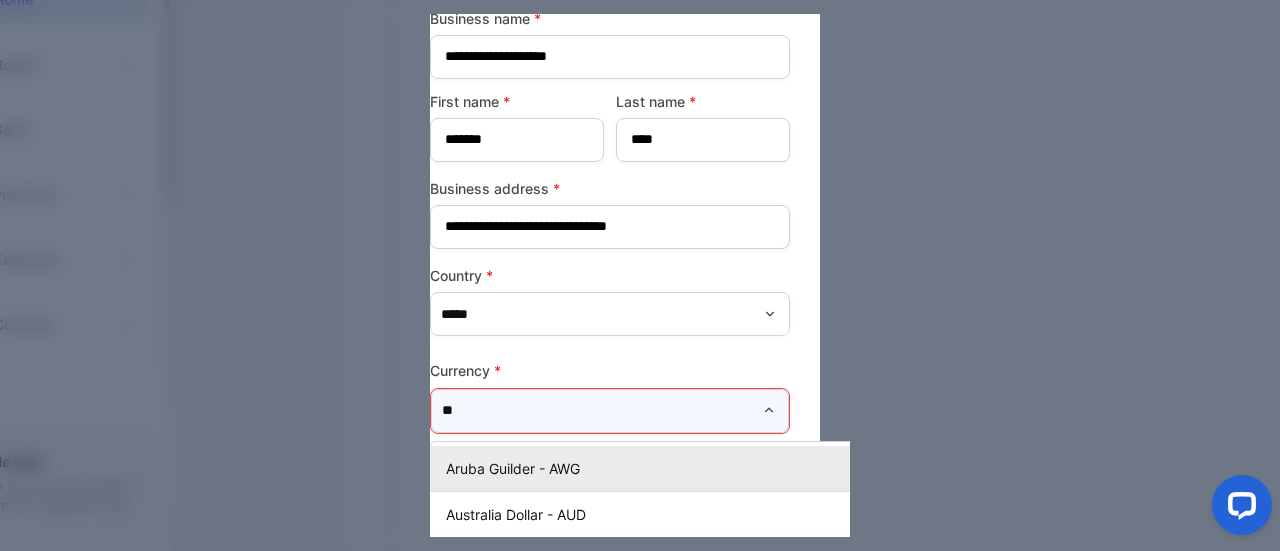 scroll, scrollTop: 100, scrollLeft: 0, axis: vertical 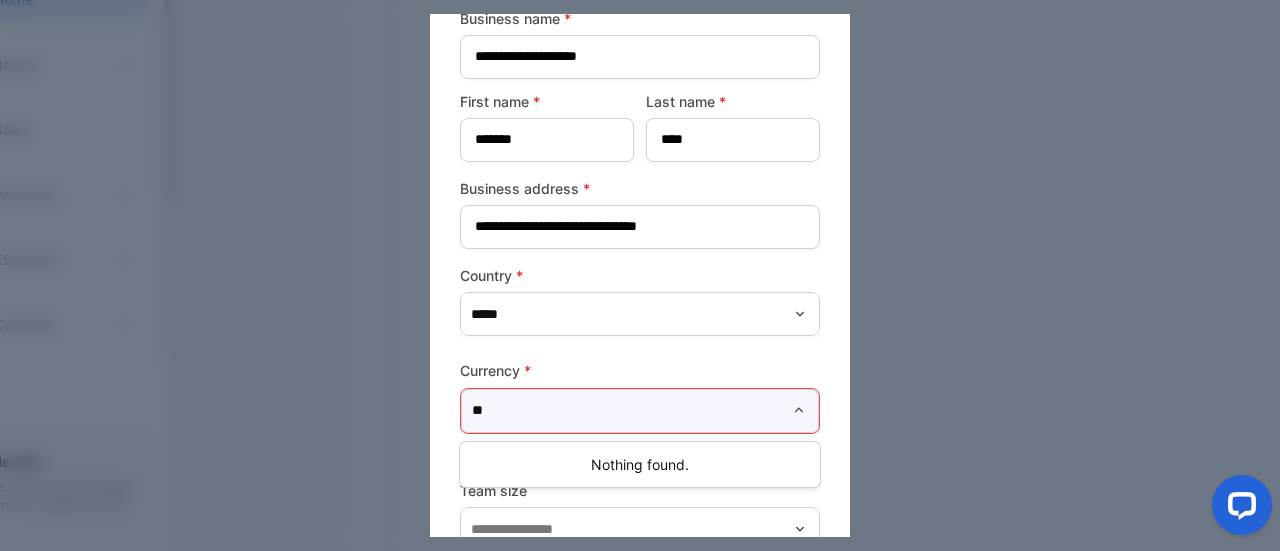 type on "*" 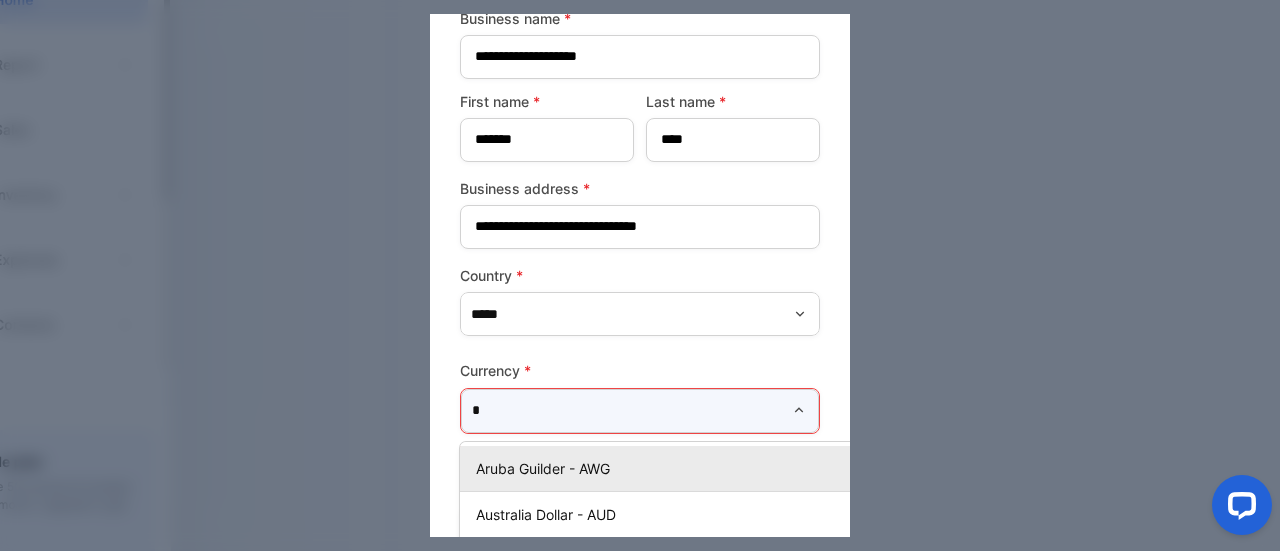 scroll, scrollTop: 100, scrollLeft: 30, axis: both 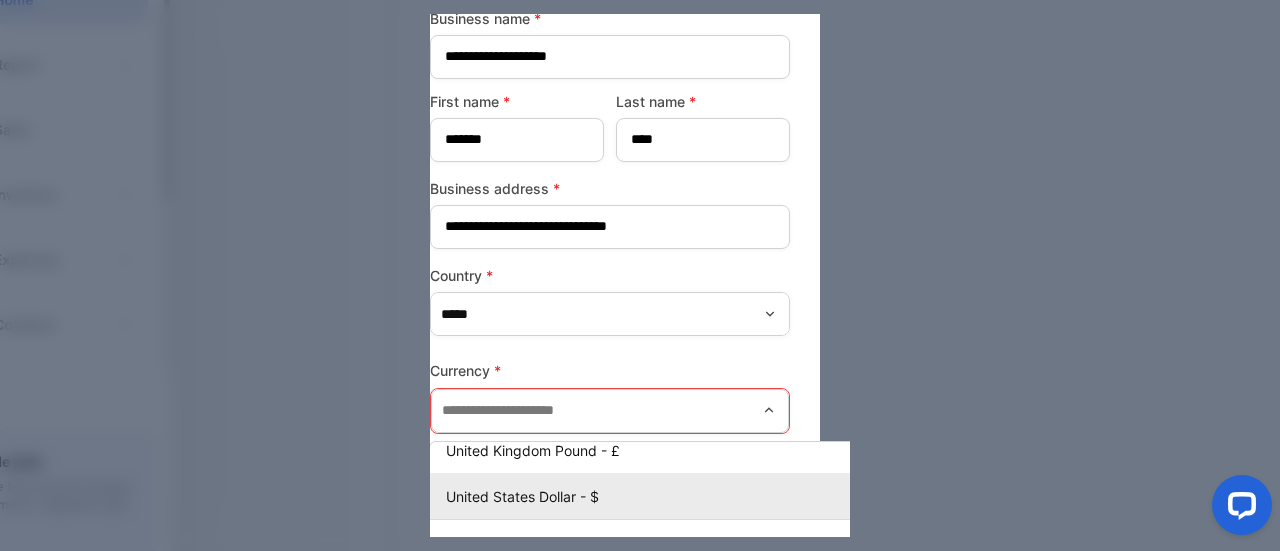 click on "United States Dollar - $" at bounding box center [652, 496] 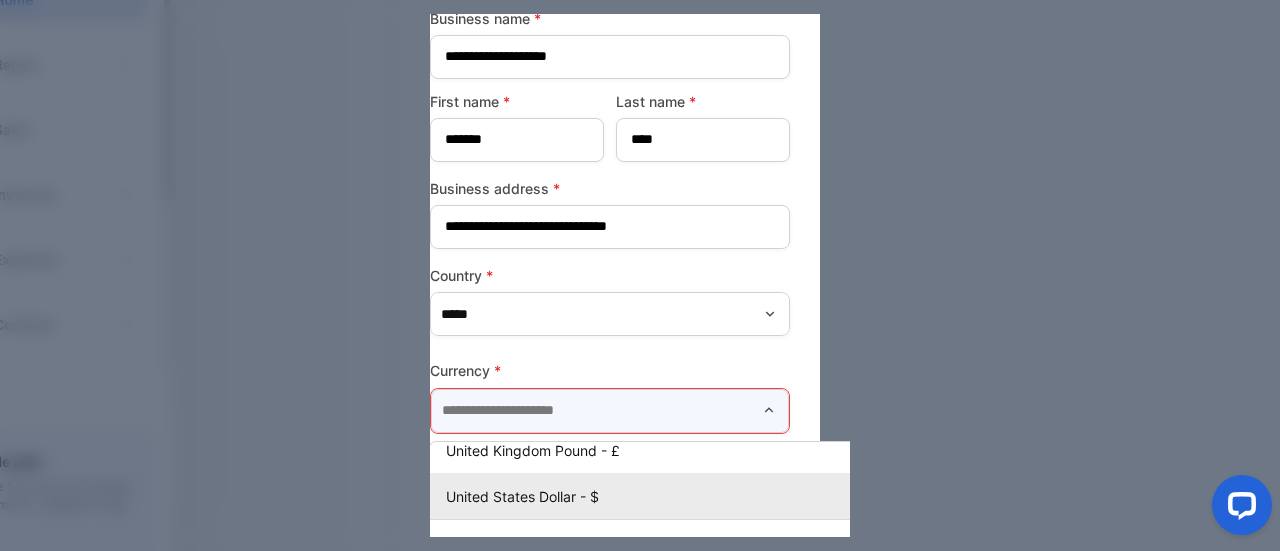 type on "**********" 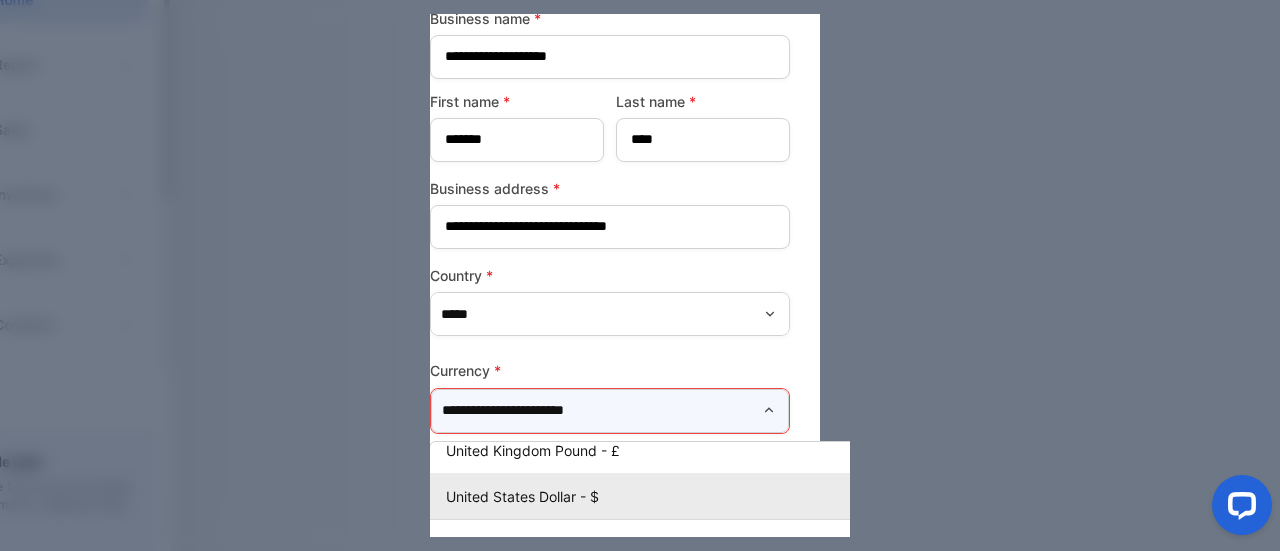 scroll, scrollTop: 7082, scrollLeft: 0, axis: vertical 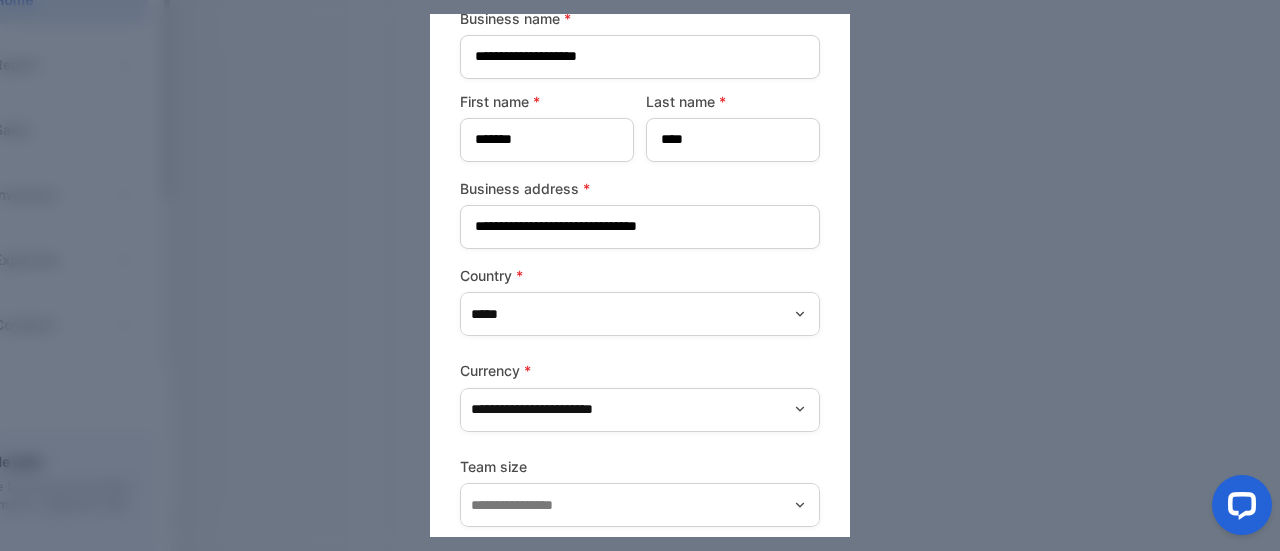 click on "**********" at bounding box center (640, 273) 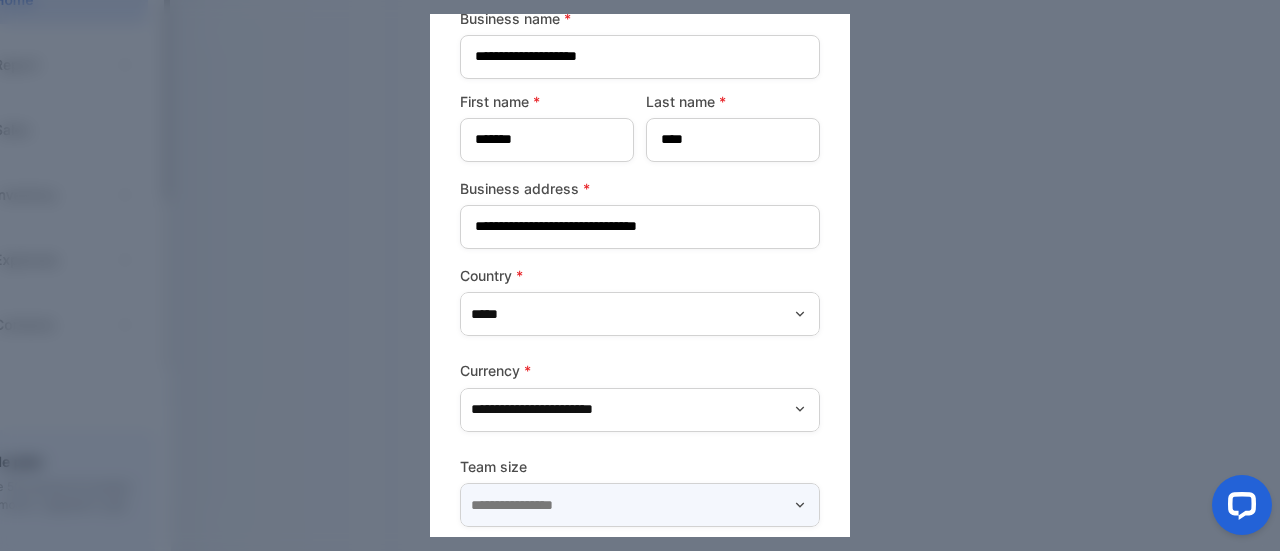 click at bounding box center [640, 505] 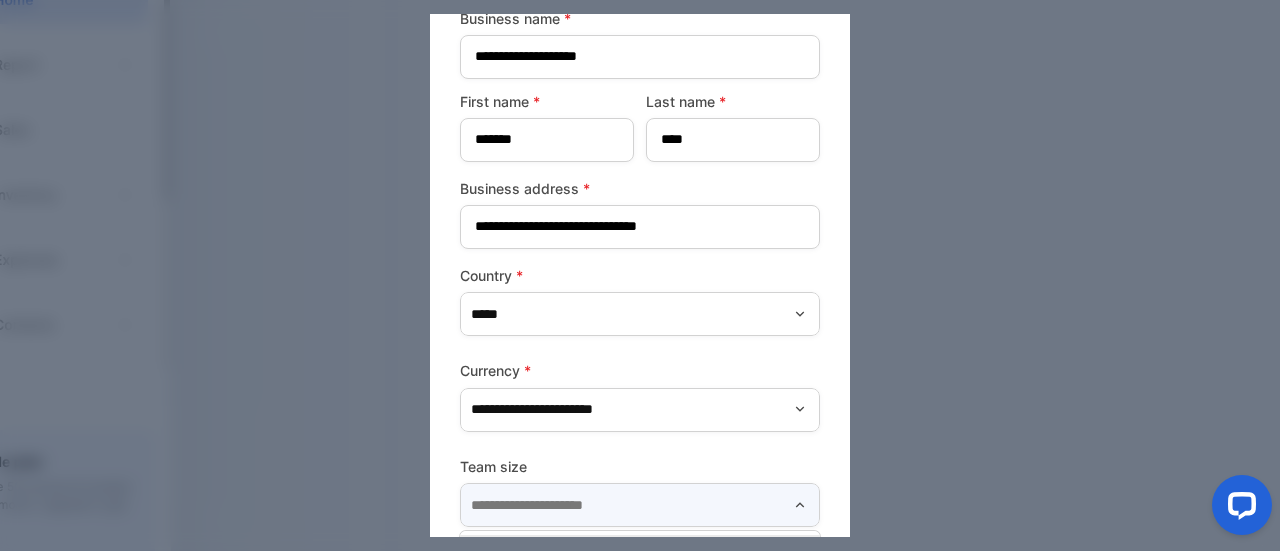 scroll, scrollTop: 143, scrollLeft: 0, axis: vertical 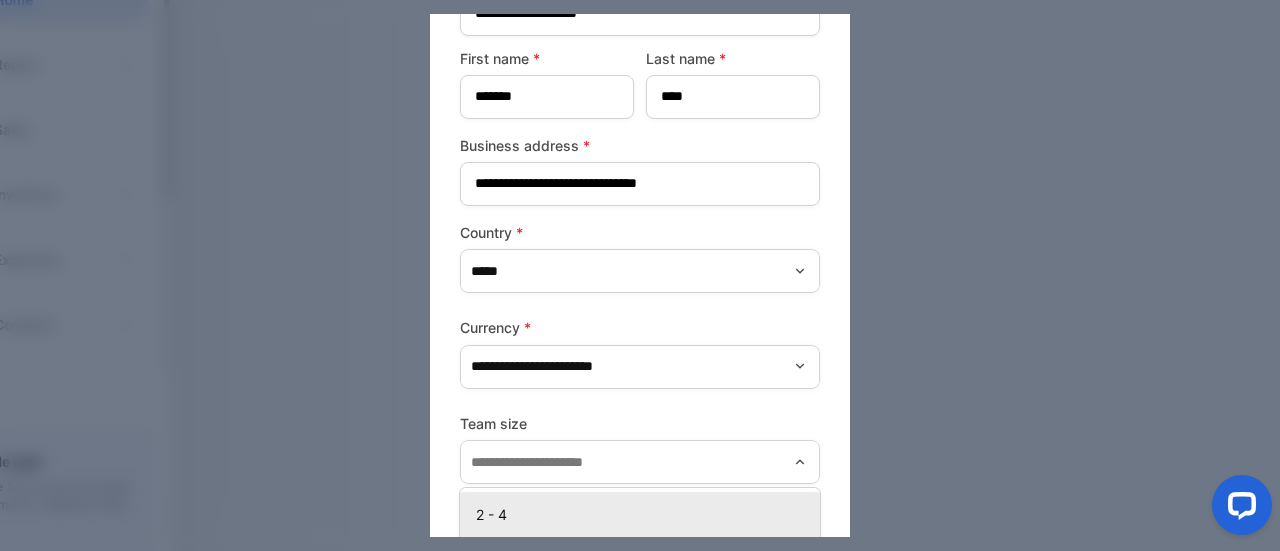 click on "2 - 4" at bounding box center (644, 514) 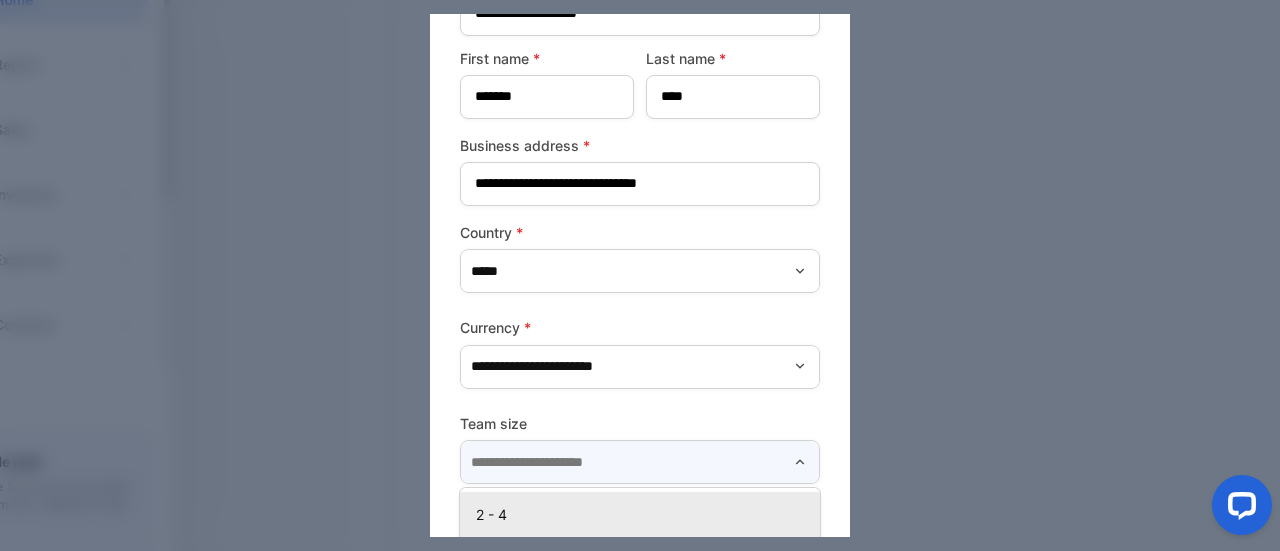 type on "*****" 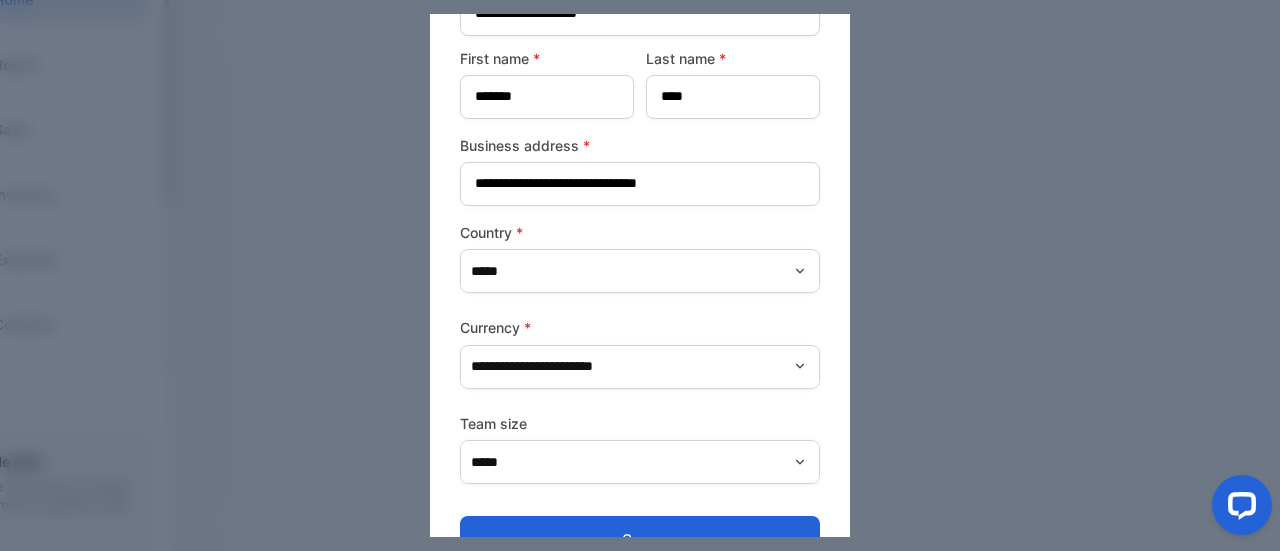 click on "Save" at bounding box center (640, 540) 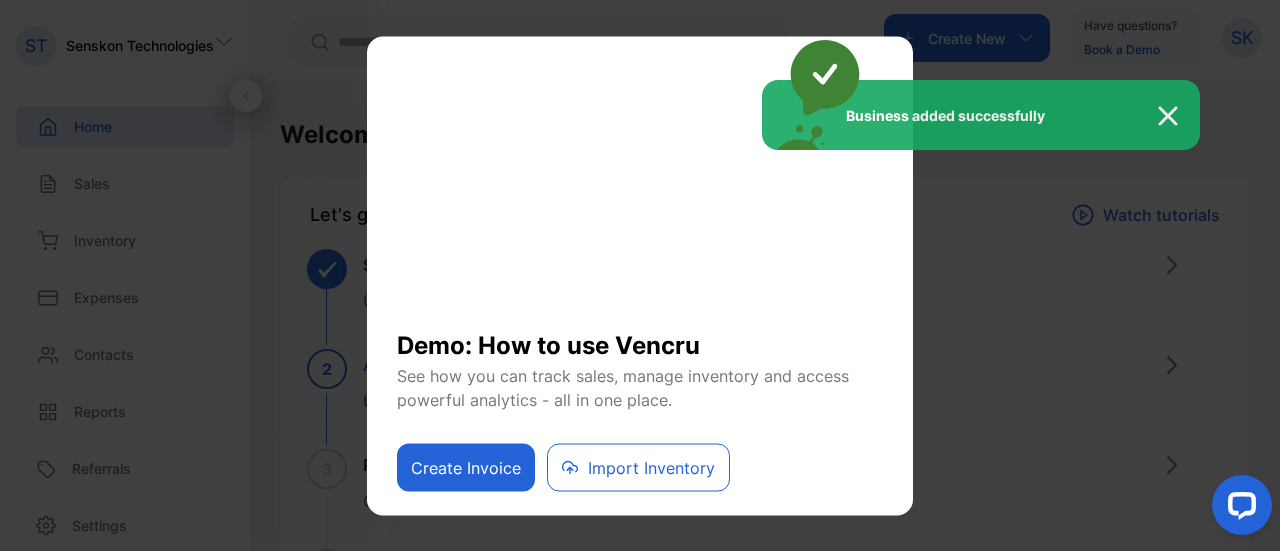 click at bounding box center [1178, 116] 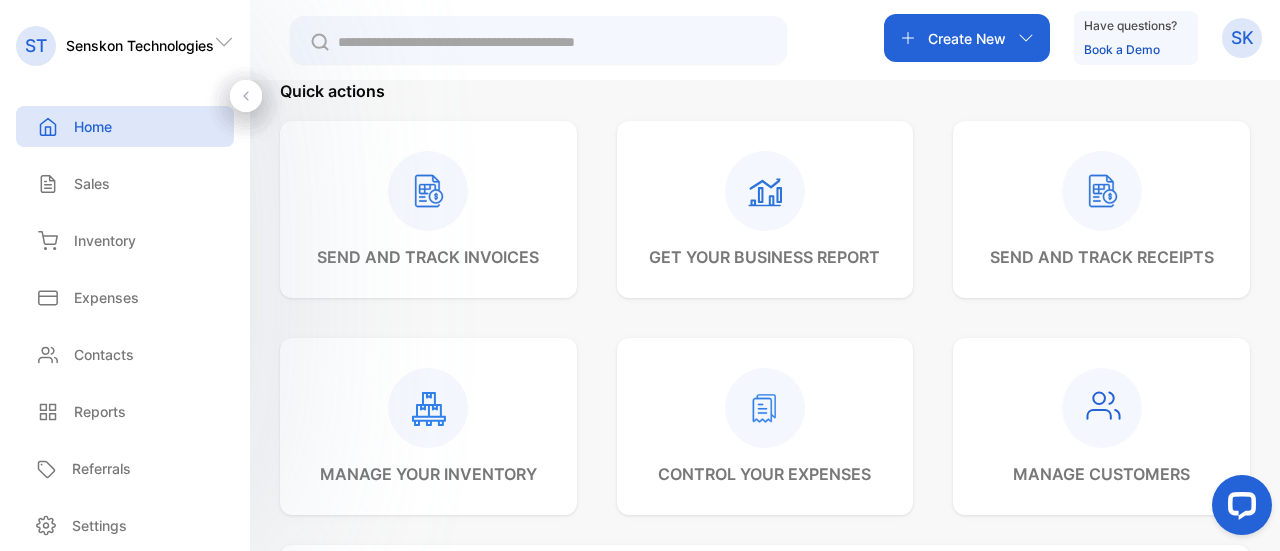 scroll, scrollTop: 300, scrollLeft: 0, axis: vertical 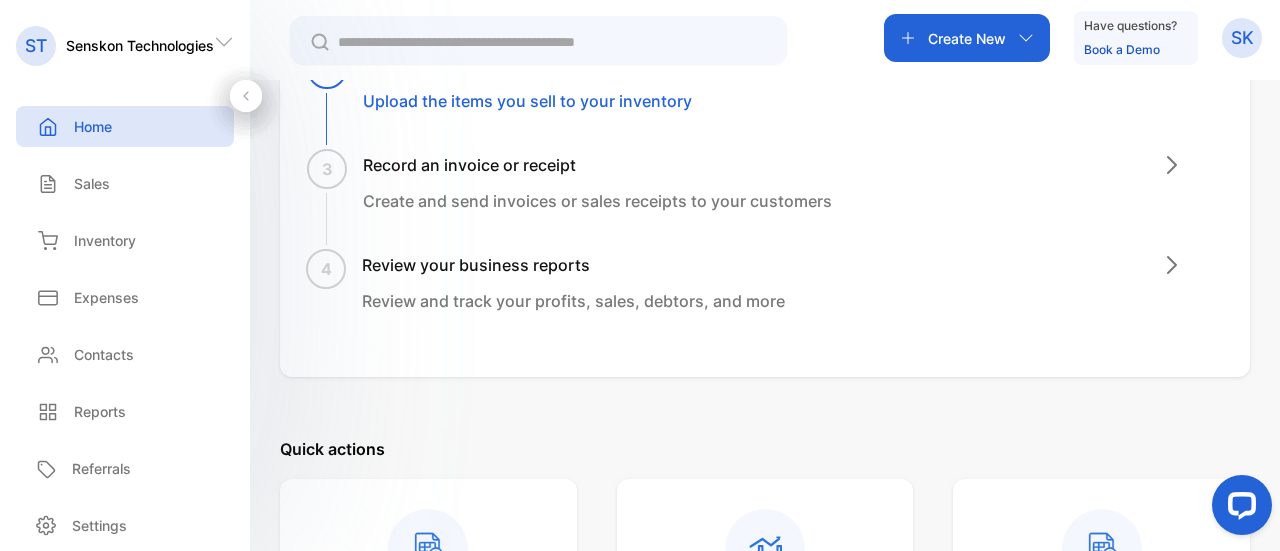 click 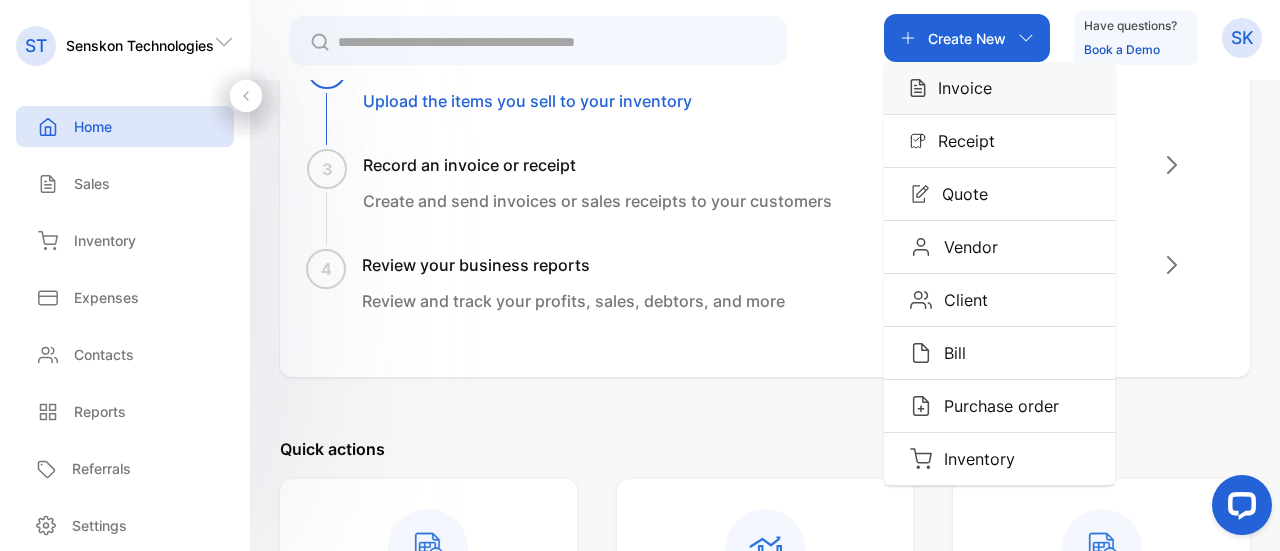 click on "Invoice" at bounding box center (959, 88) 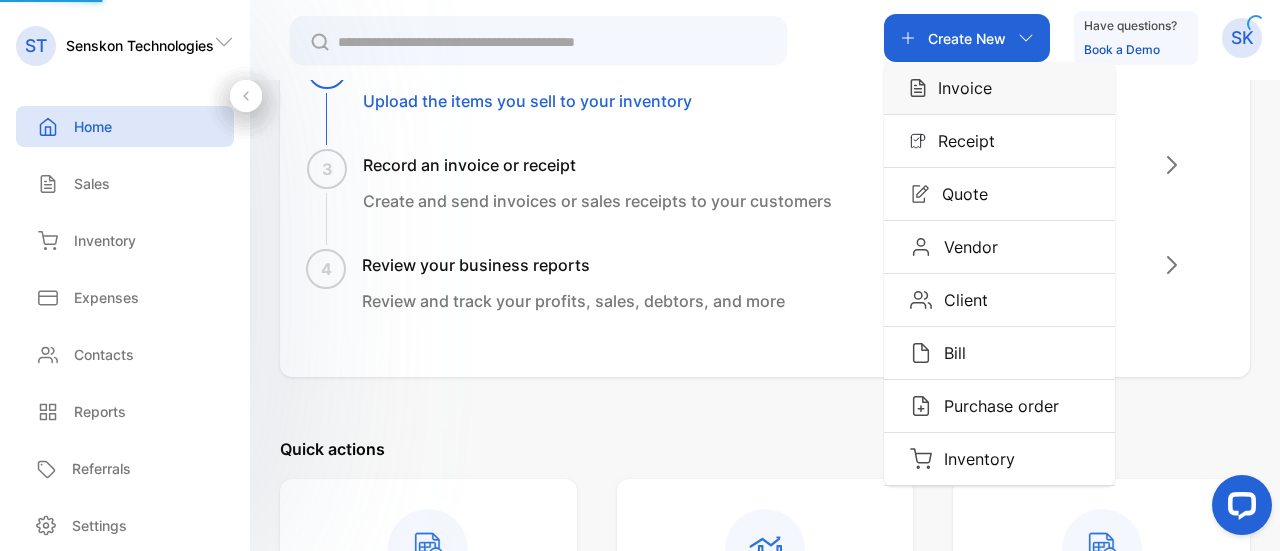 scroll, scrollTop: 206, scrollLeft: 0, axis: vertical 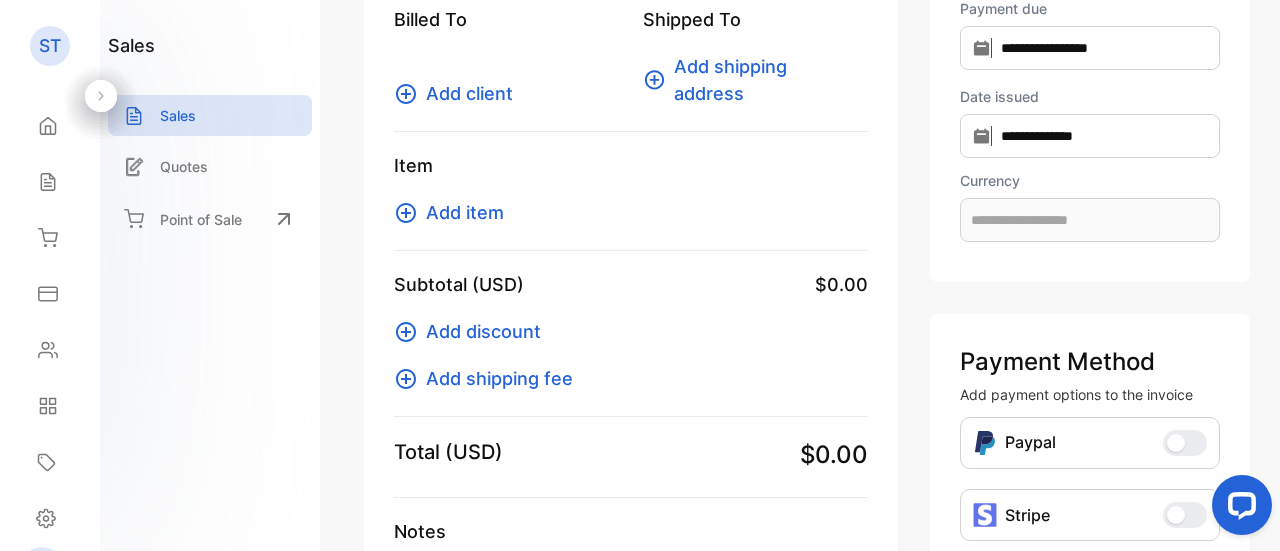 type on "**********" 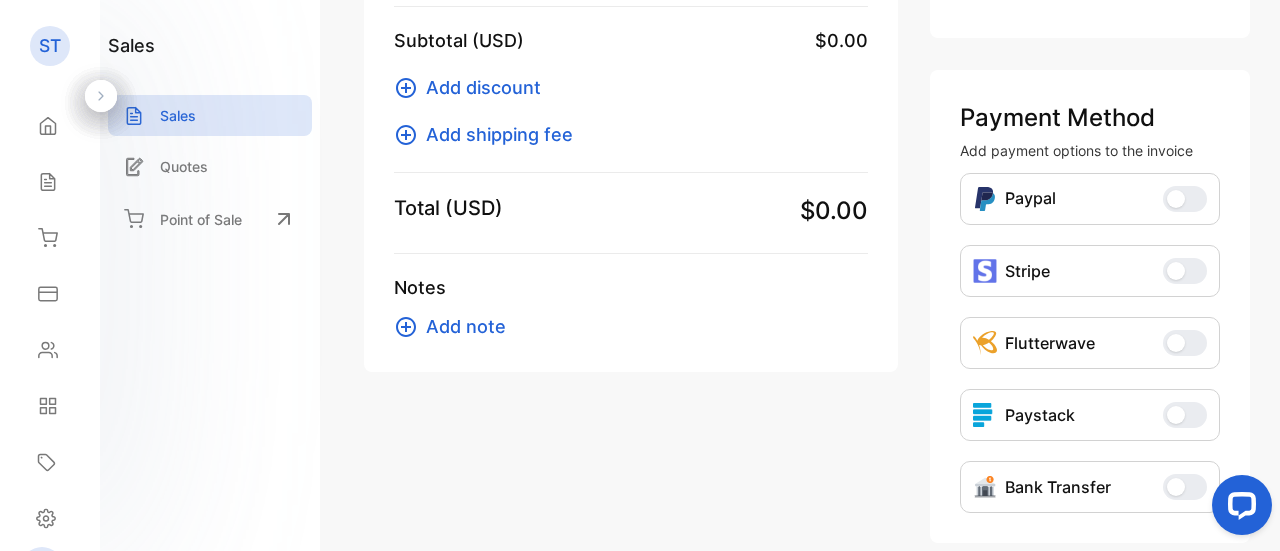 scroll, scrollTop: 550, scrollLeft: 0, axis: vertical 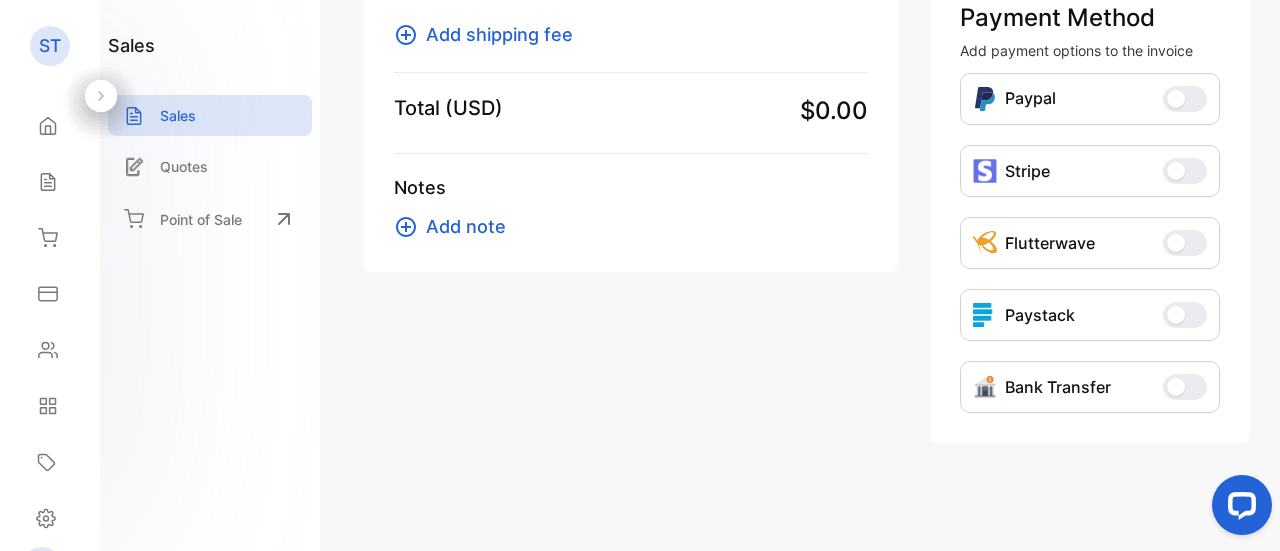 click on "Bank Transfer" at bounding box center [1185, 387] 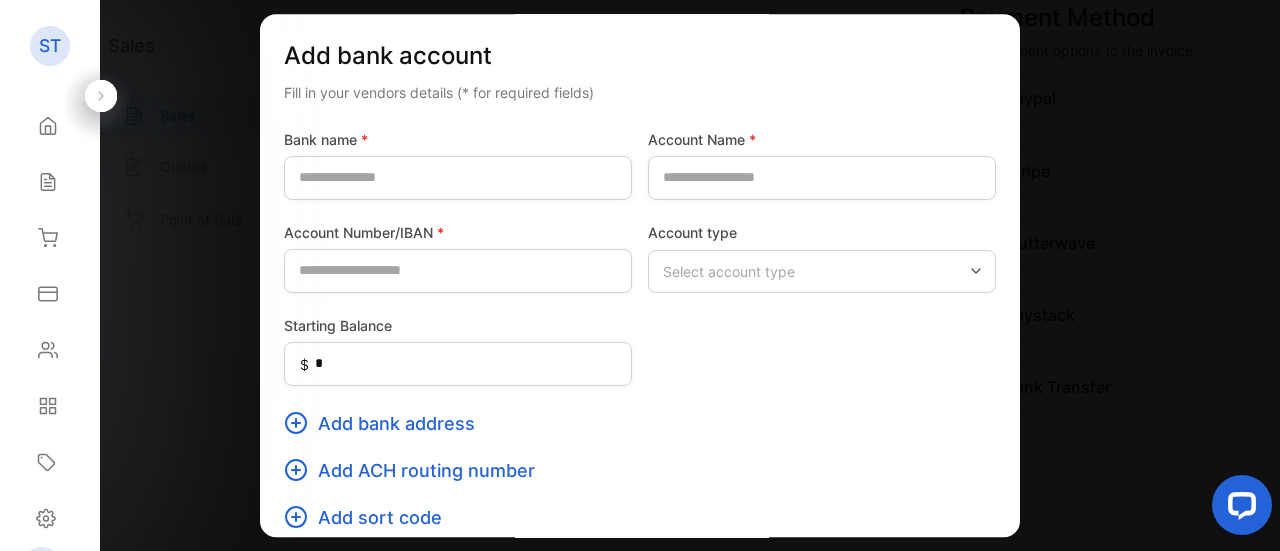 click at bounding box center [640, 275] 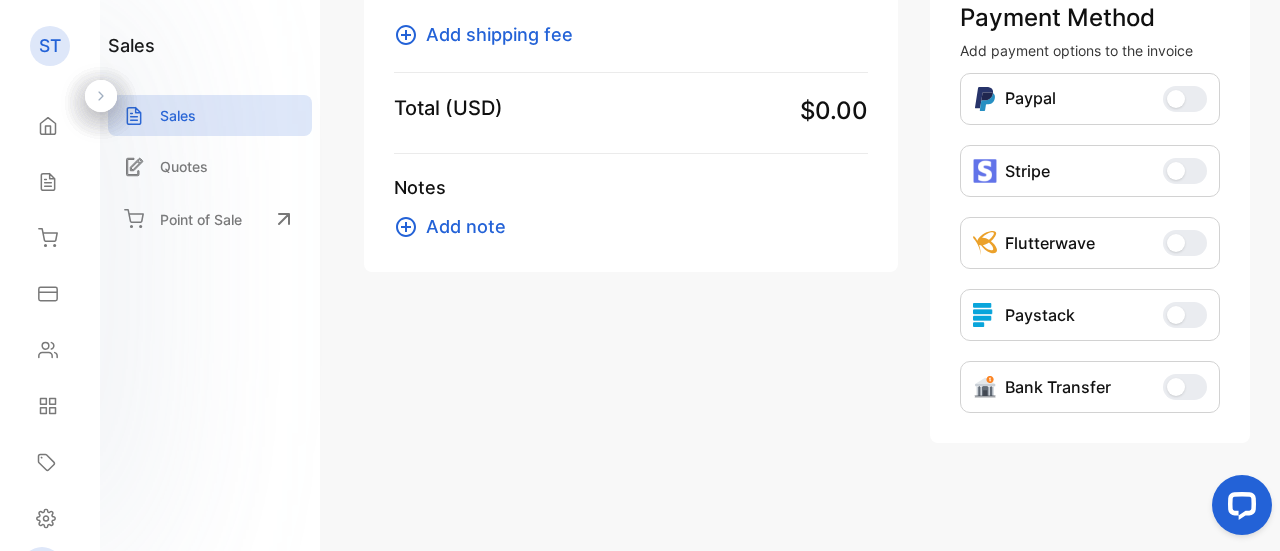 click at bounding box center [1176, 99] 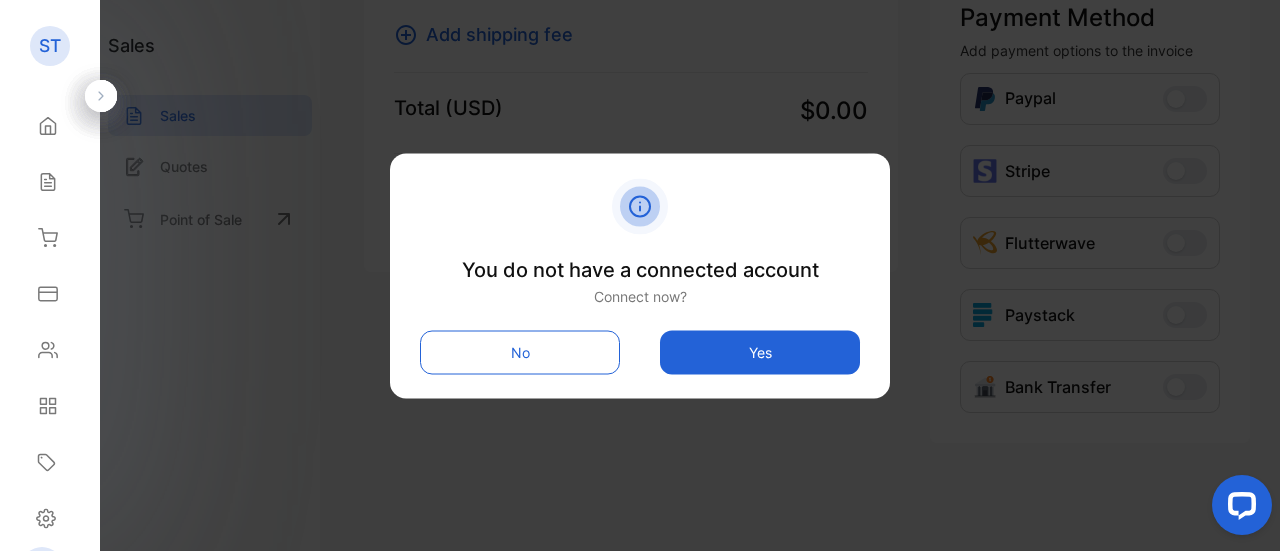 click on "No" at bounding box center [520, 352] 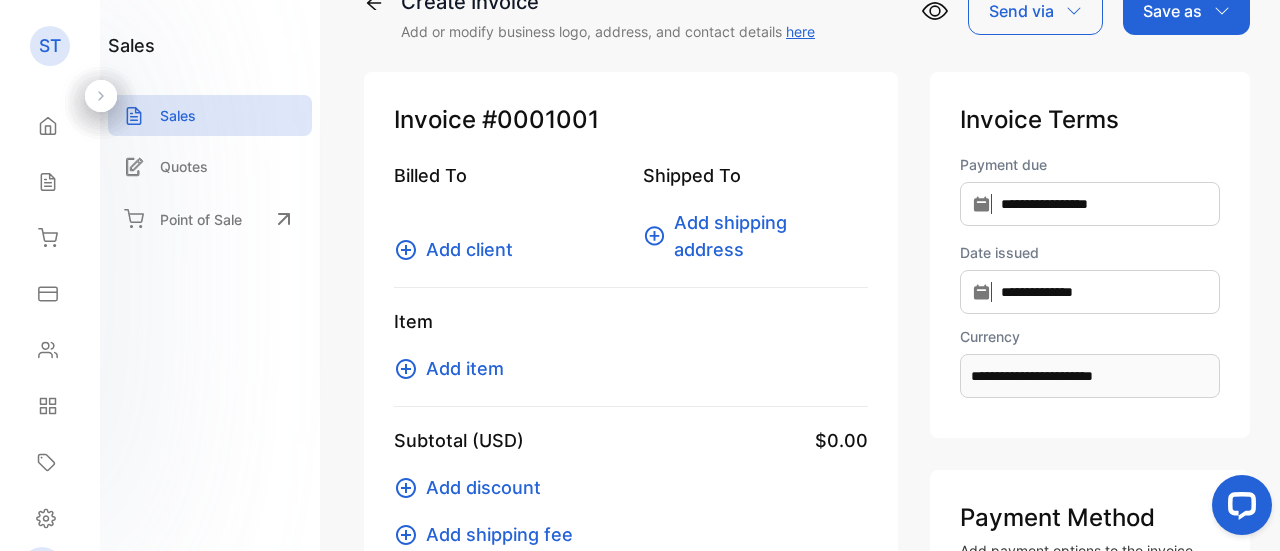 scroll, scrollTop: 0, scrollLeft: 0, axis: both 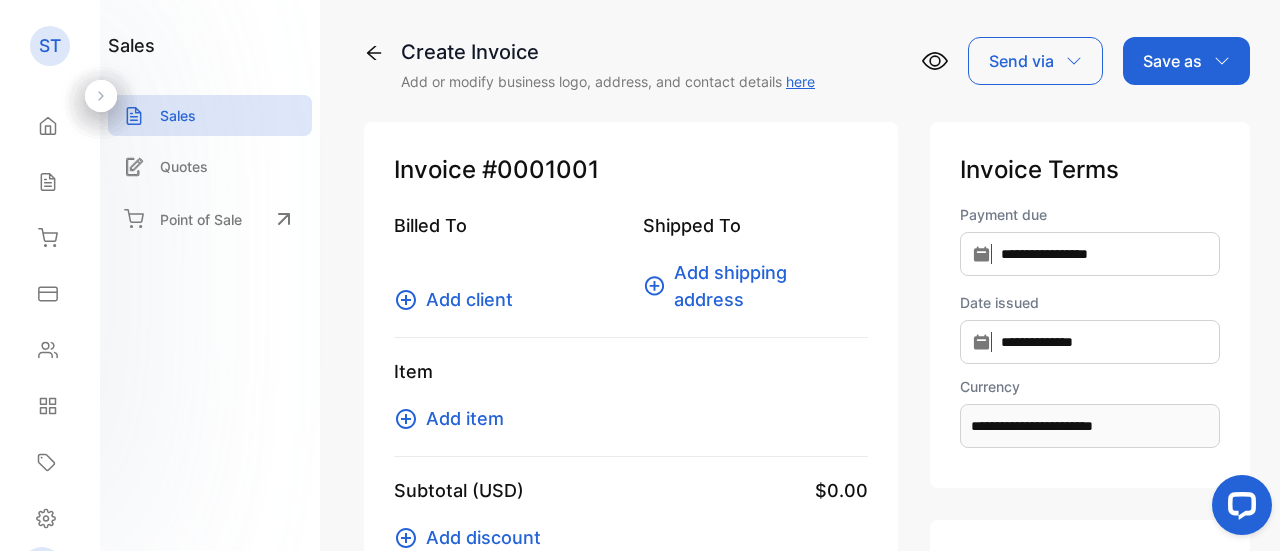 click on "Send via" at bounding box center (1035, 61) 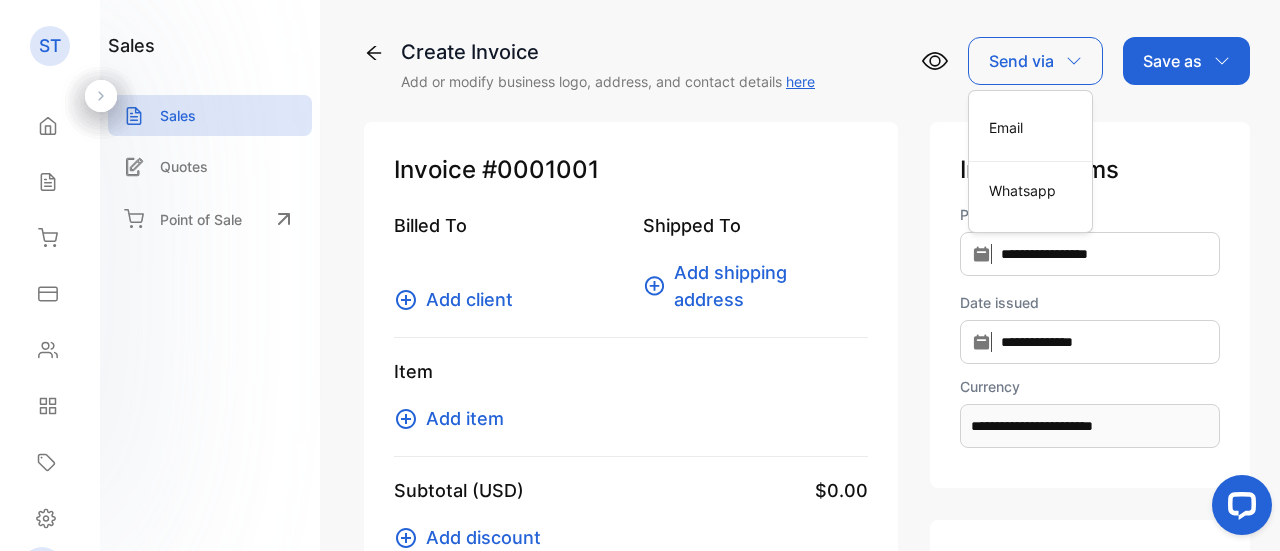 click on "Send via" at bounding box center (1035, 61) 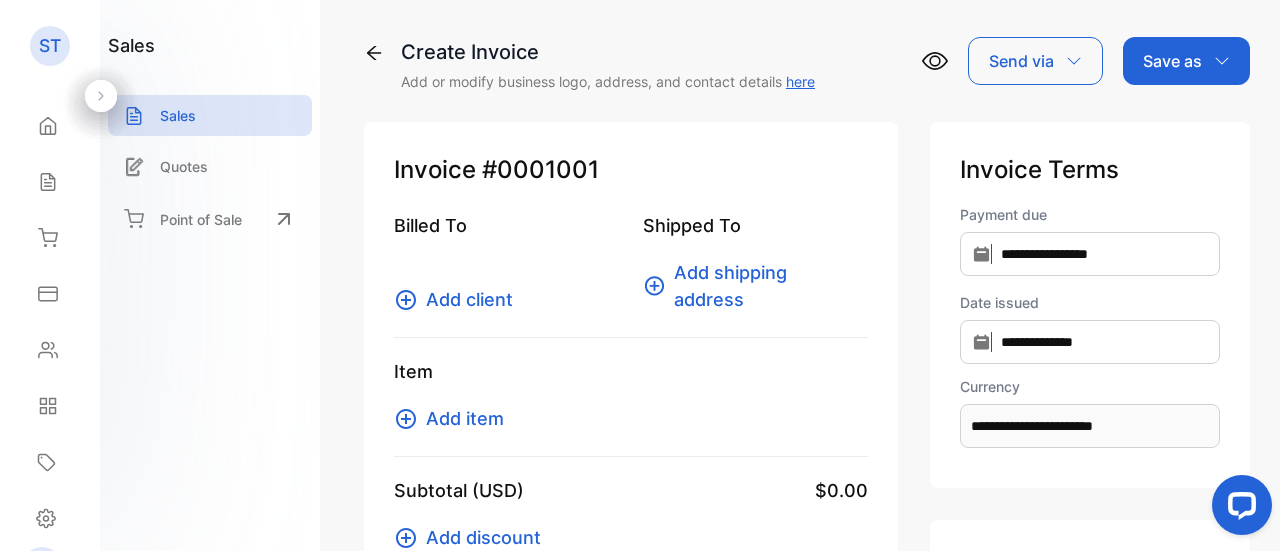 click on "Save as" at bounding box center [1186, 61] 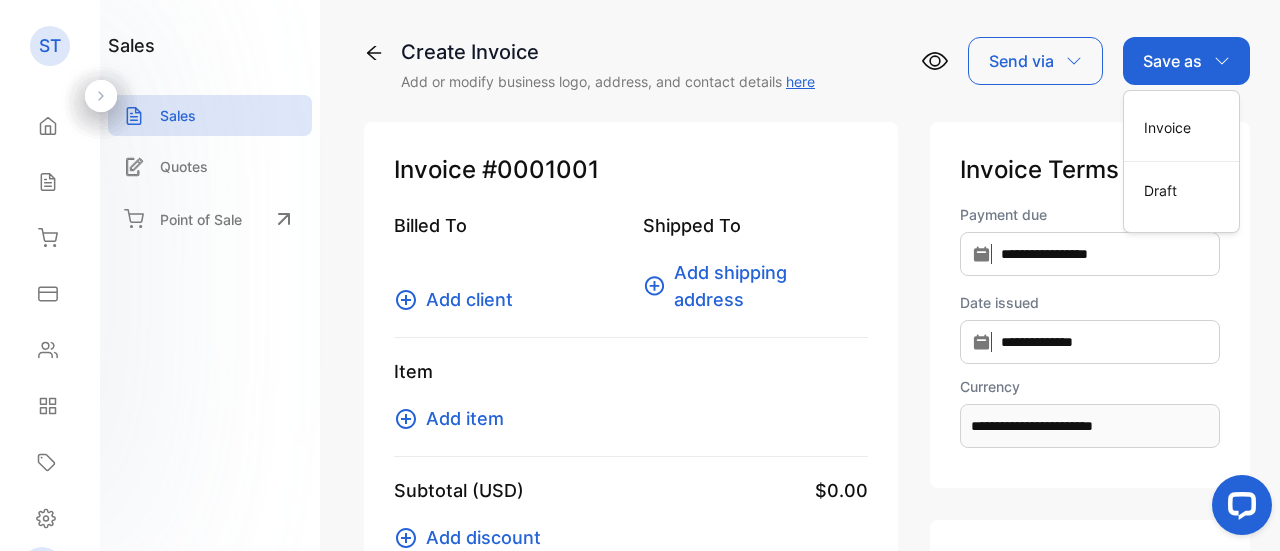 click on "Save as" at bounding box center (1186, 61) 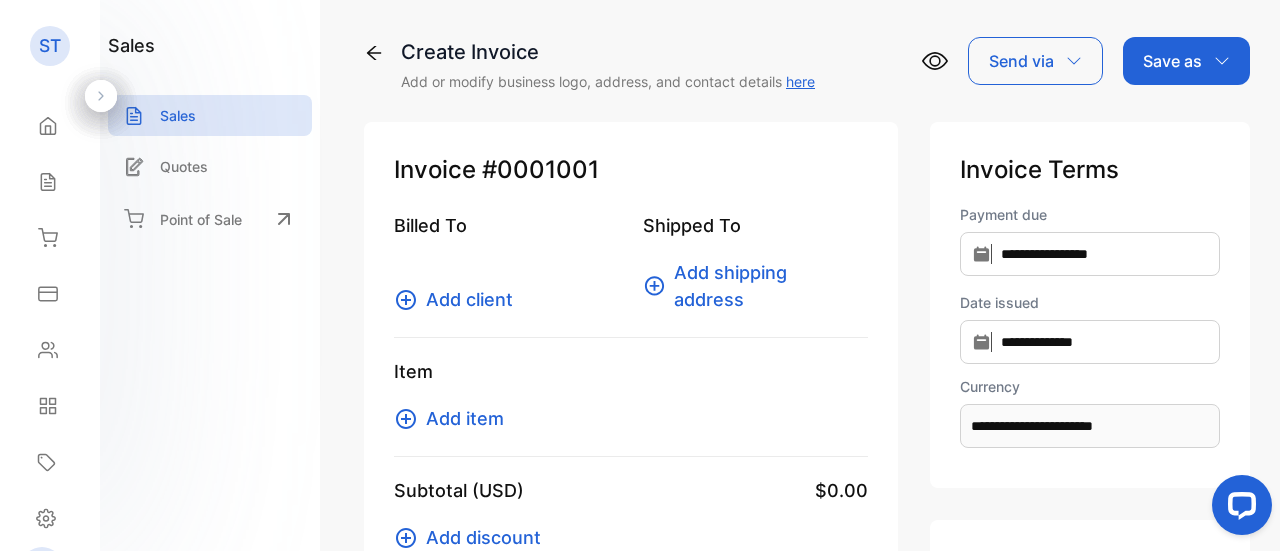 click on "sales Sales Quotes Point of Sale" at bounding box center [210, 275] 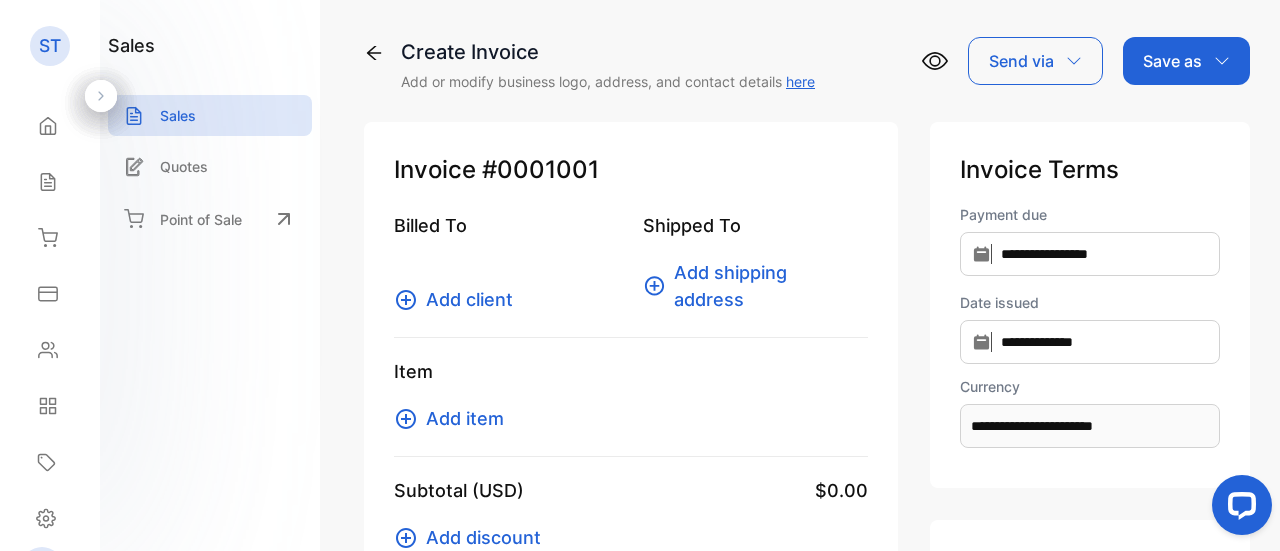 click on "Invoice   #0001001  Billed To Add client Shipped To Add shipping address Item Add item Subtotal (USD) $0.00 Add discount Add shipping fee Total (USD) $0.00 Notes Add note" at bounding box center [631, 472] 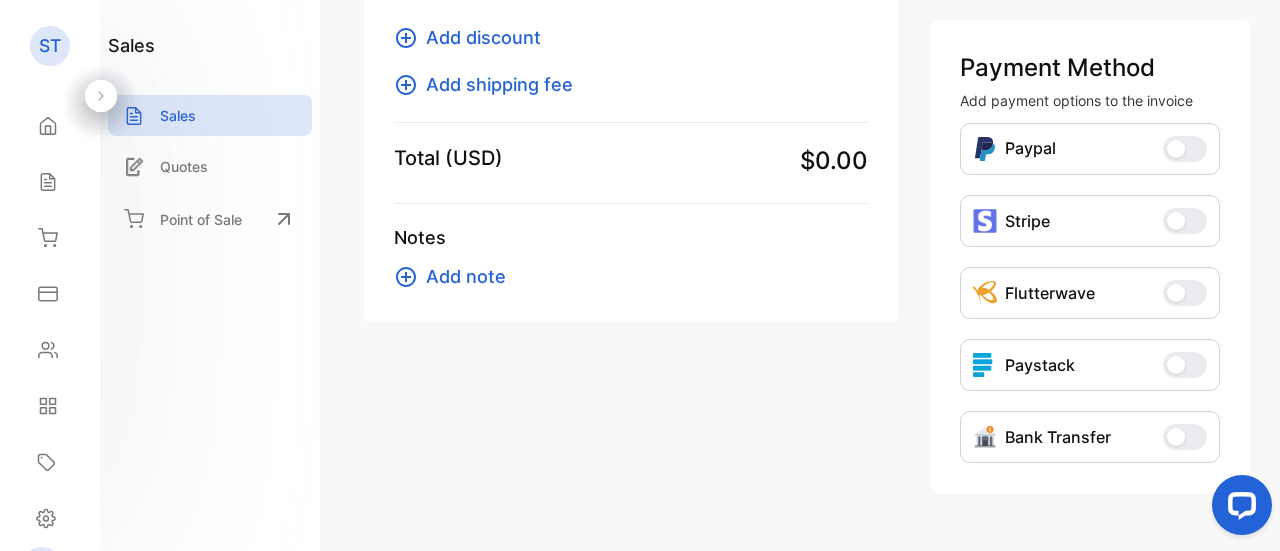 scroll, scrollTop: 0, scrollLeft: 0, axis: both 